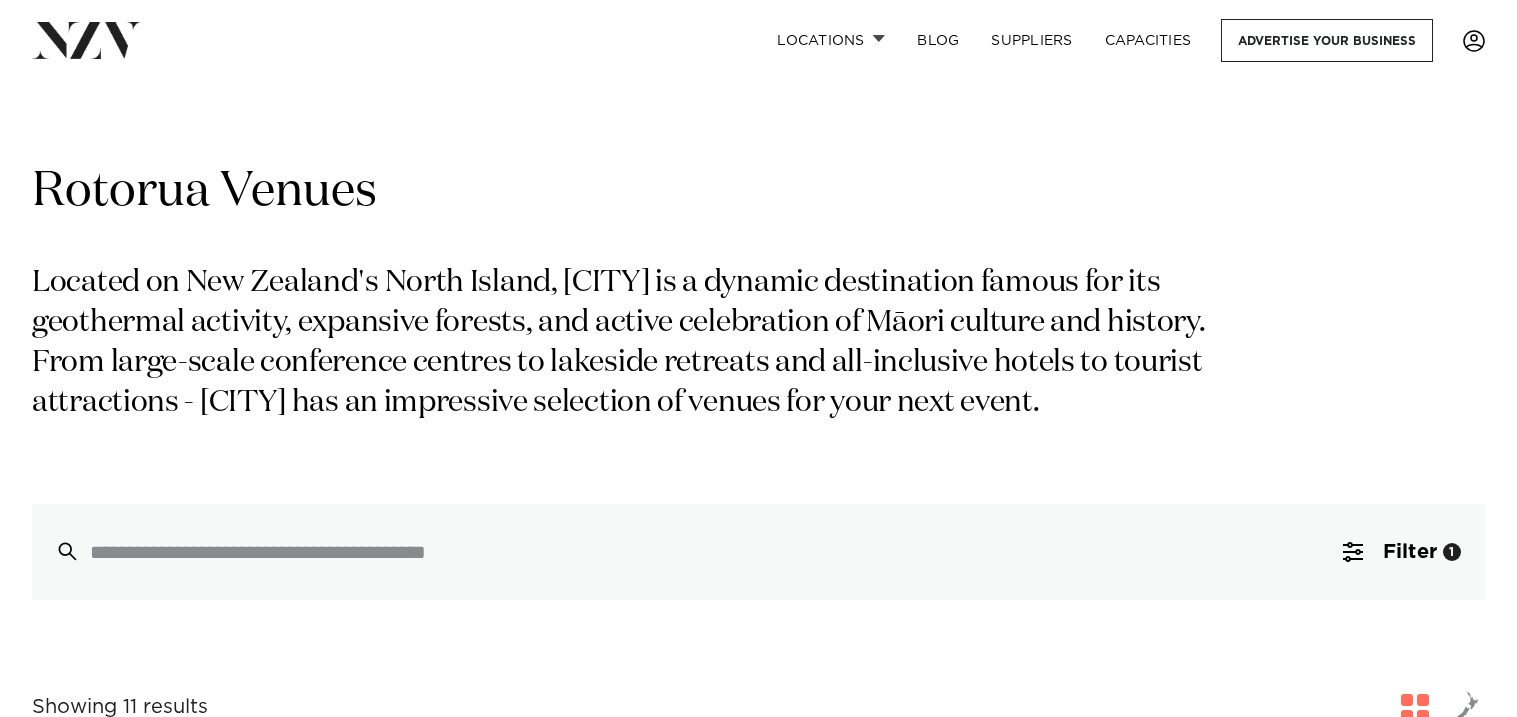 scroll, scrollTop: 0, scrollLeft: 0, axis: both 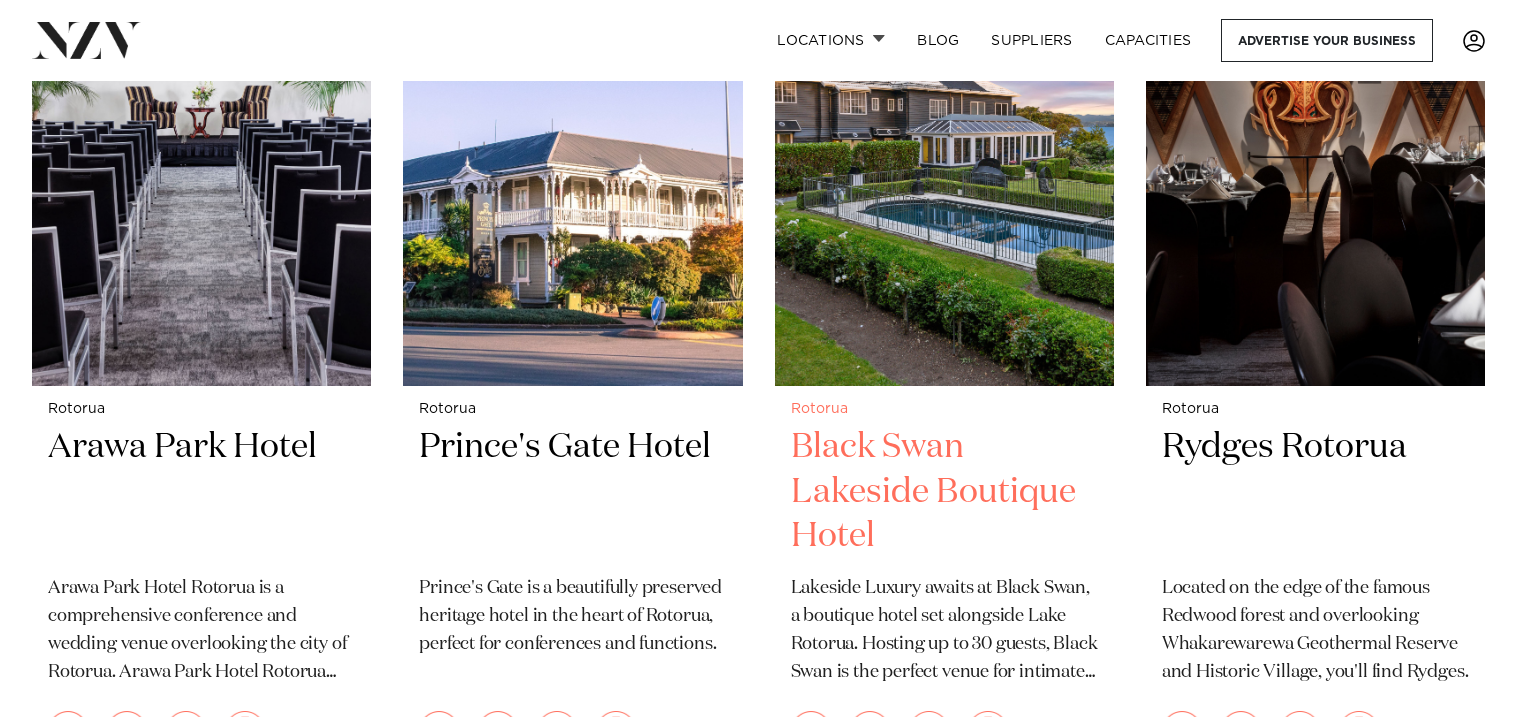 click at bounding box center (944, 158) 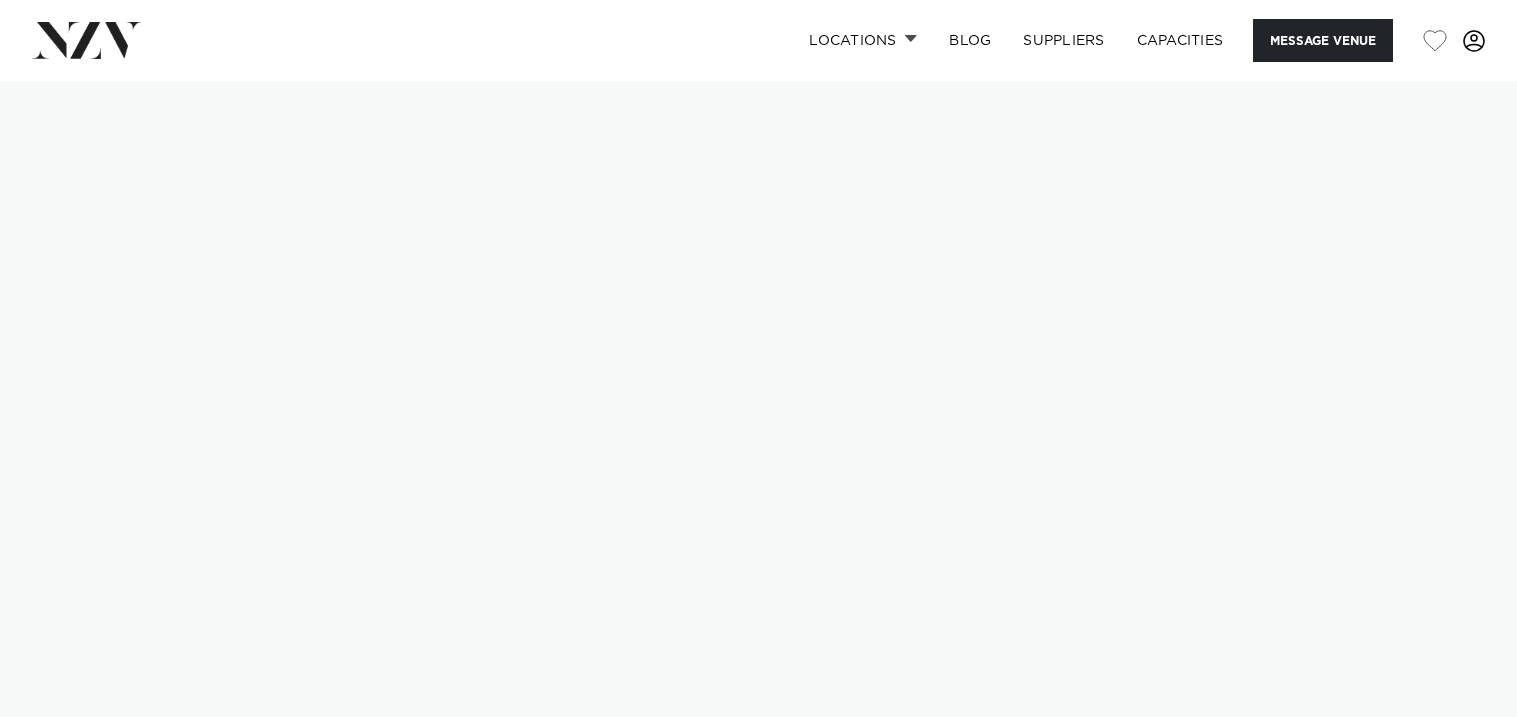 scroll, scrollTop: 0, scrollLeft: 0, axis: both 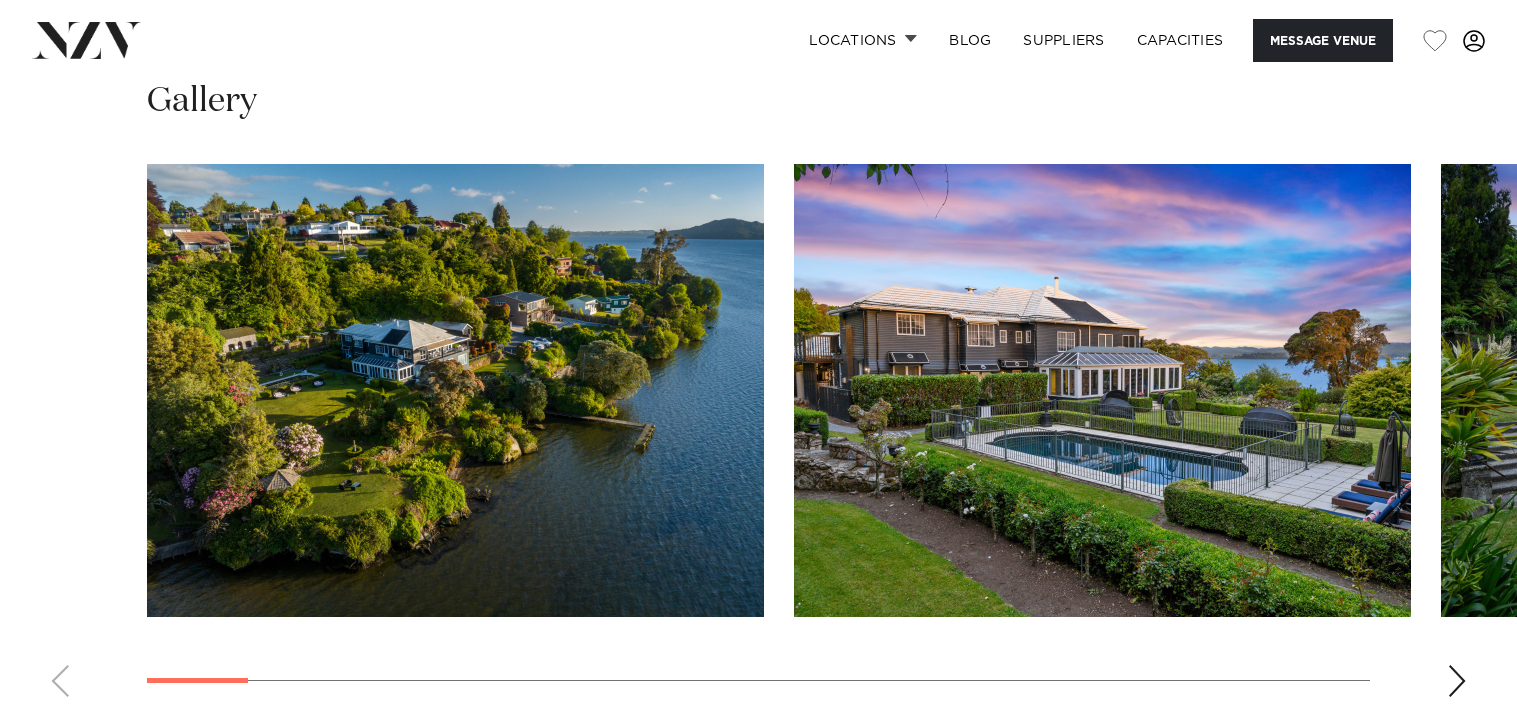 click at bounding box center [758, 438] 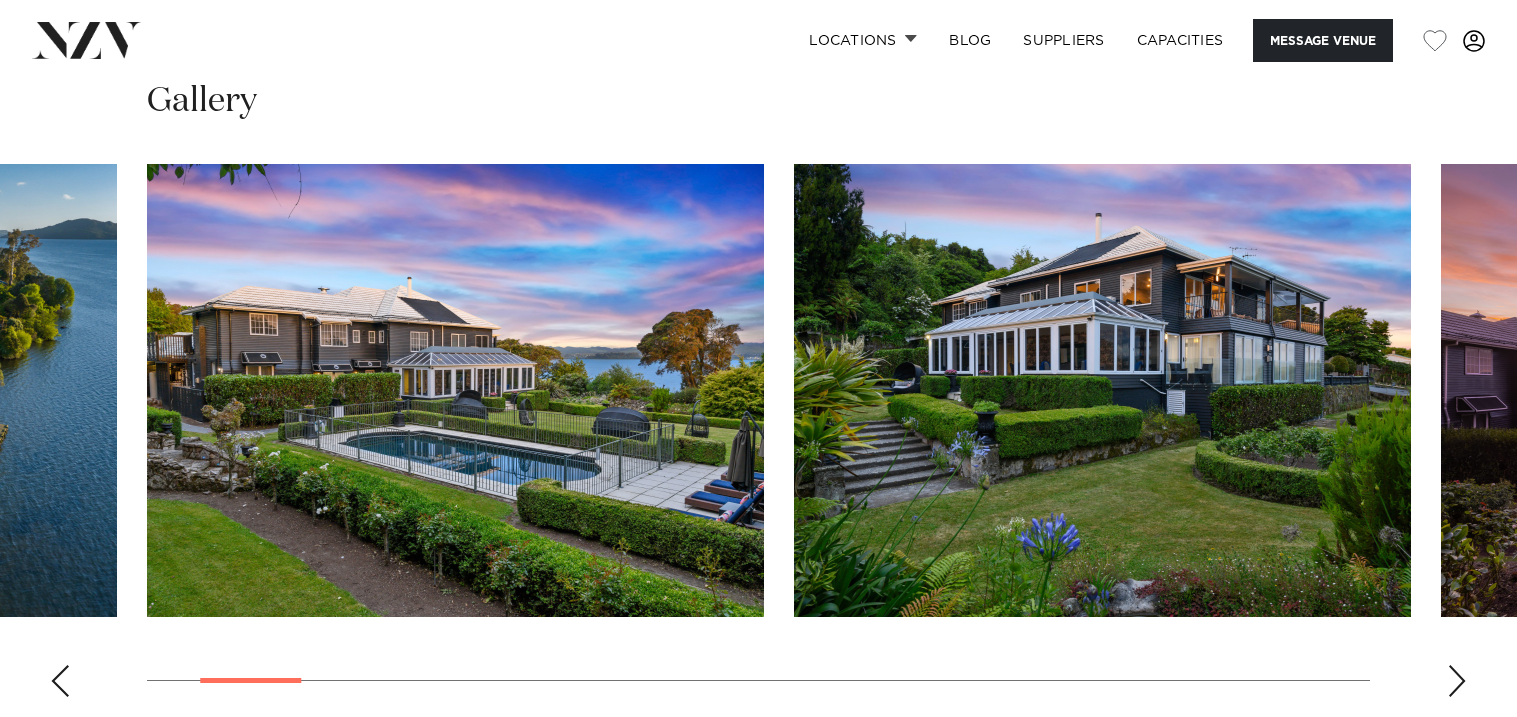 click at bounding box center [1457, 681] 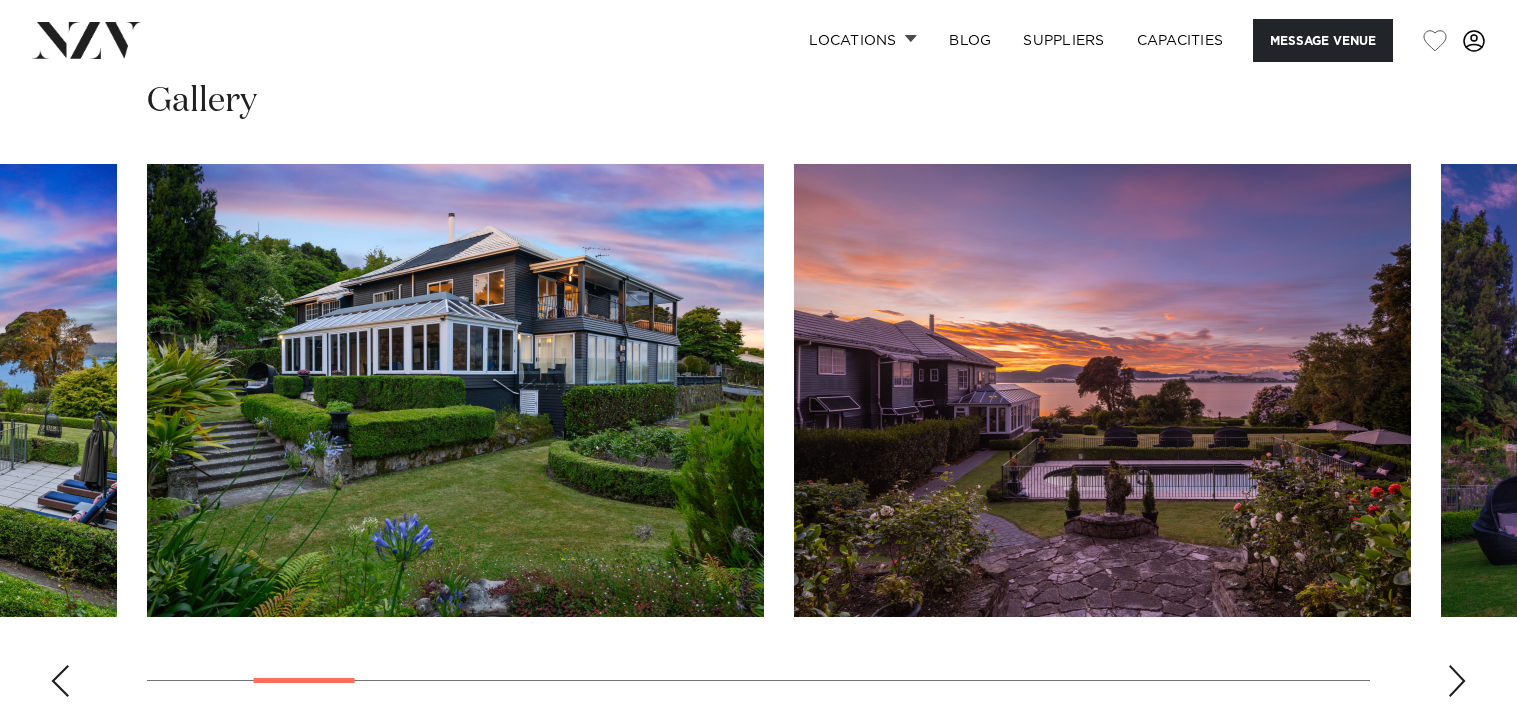 click at bounding box center (1457, 681) 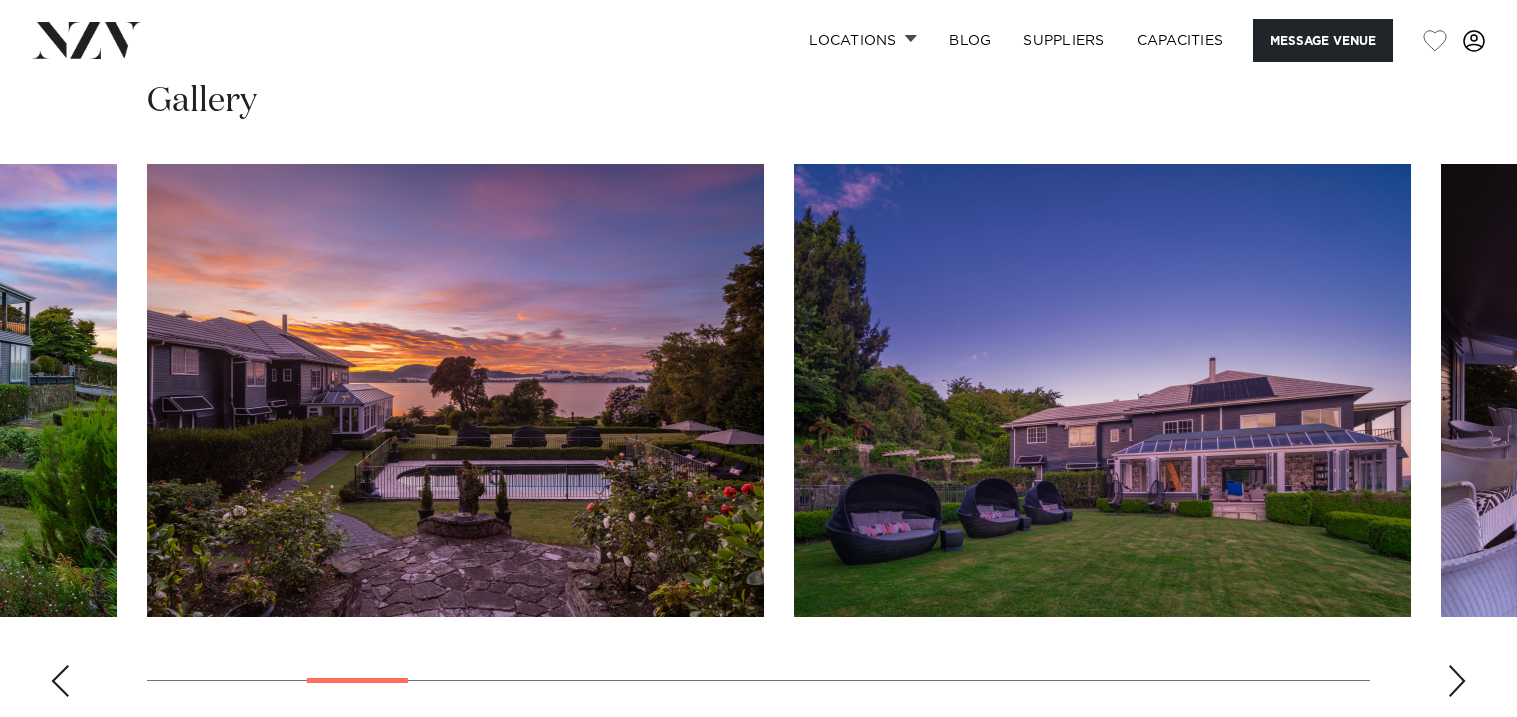 click at bounding box center [1457, 681] 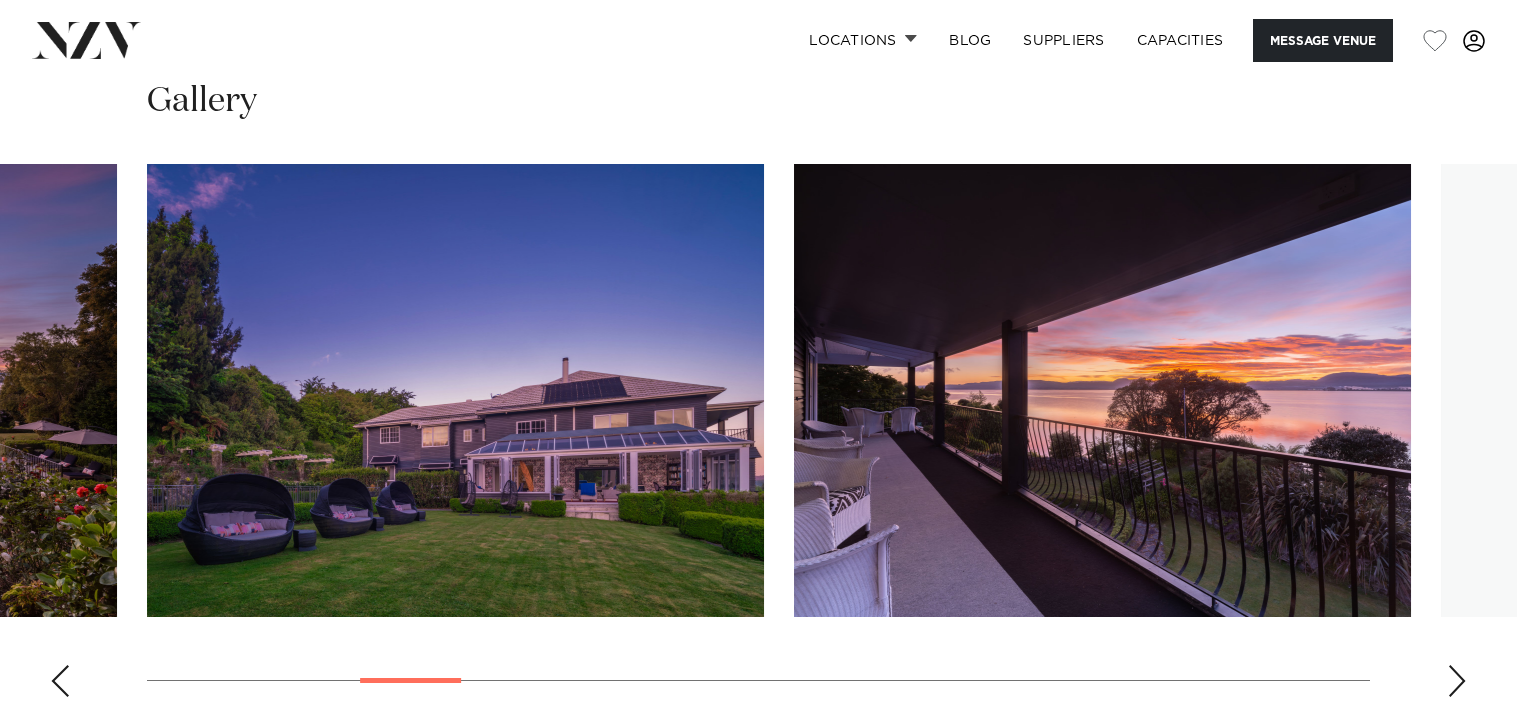 click at bounding box center (1457, 681) 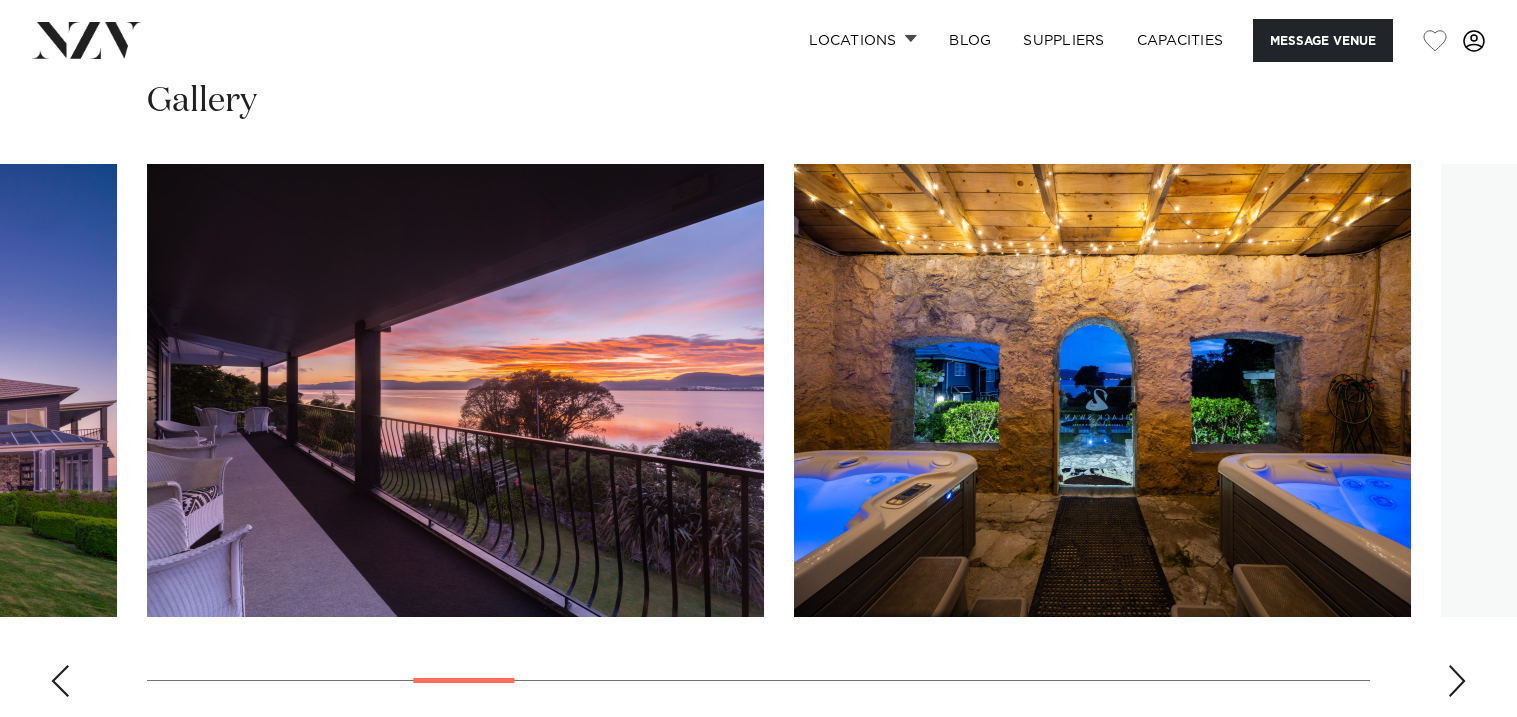 click at bounding box center [1457, 681] 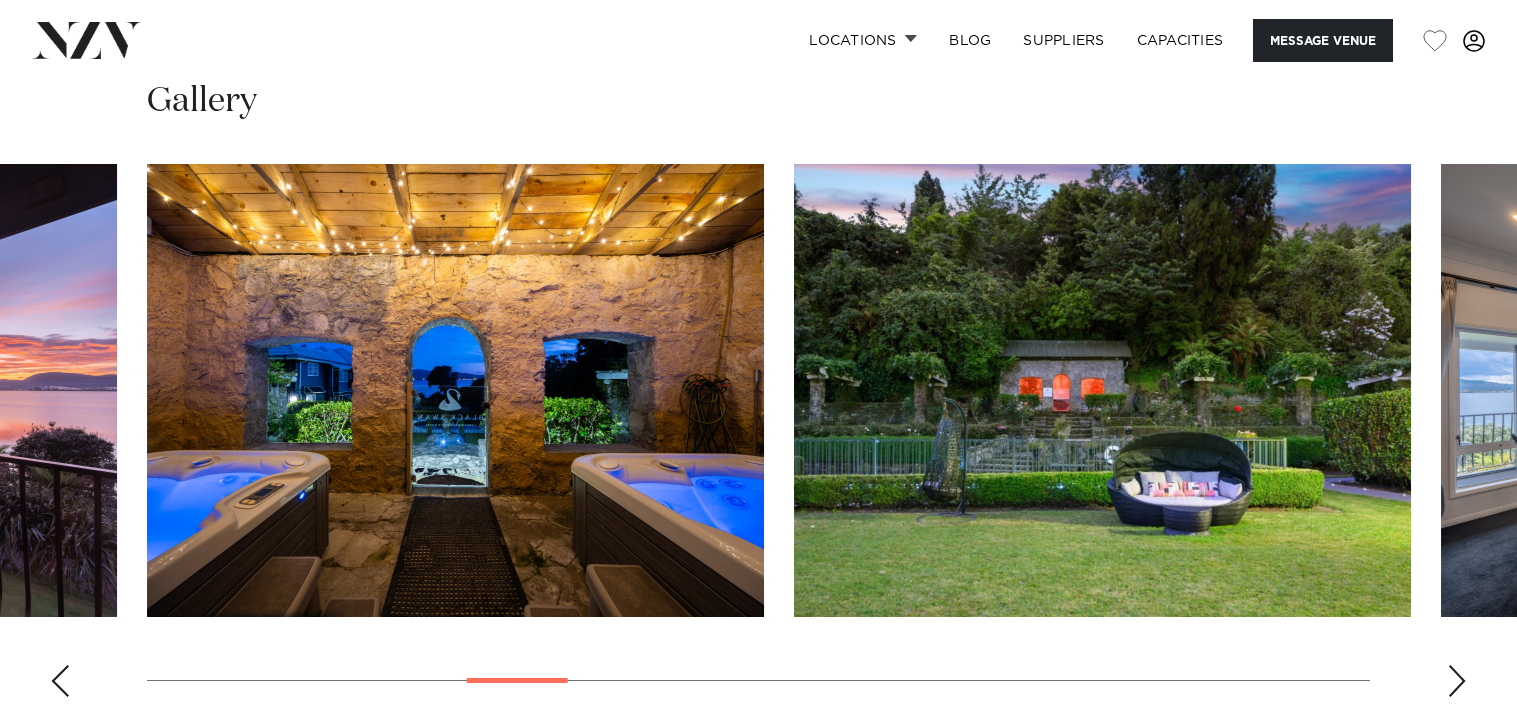 click at bounding box center (1457, 681) 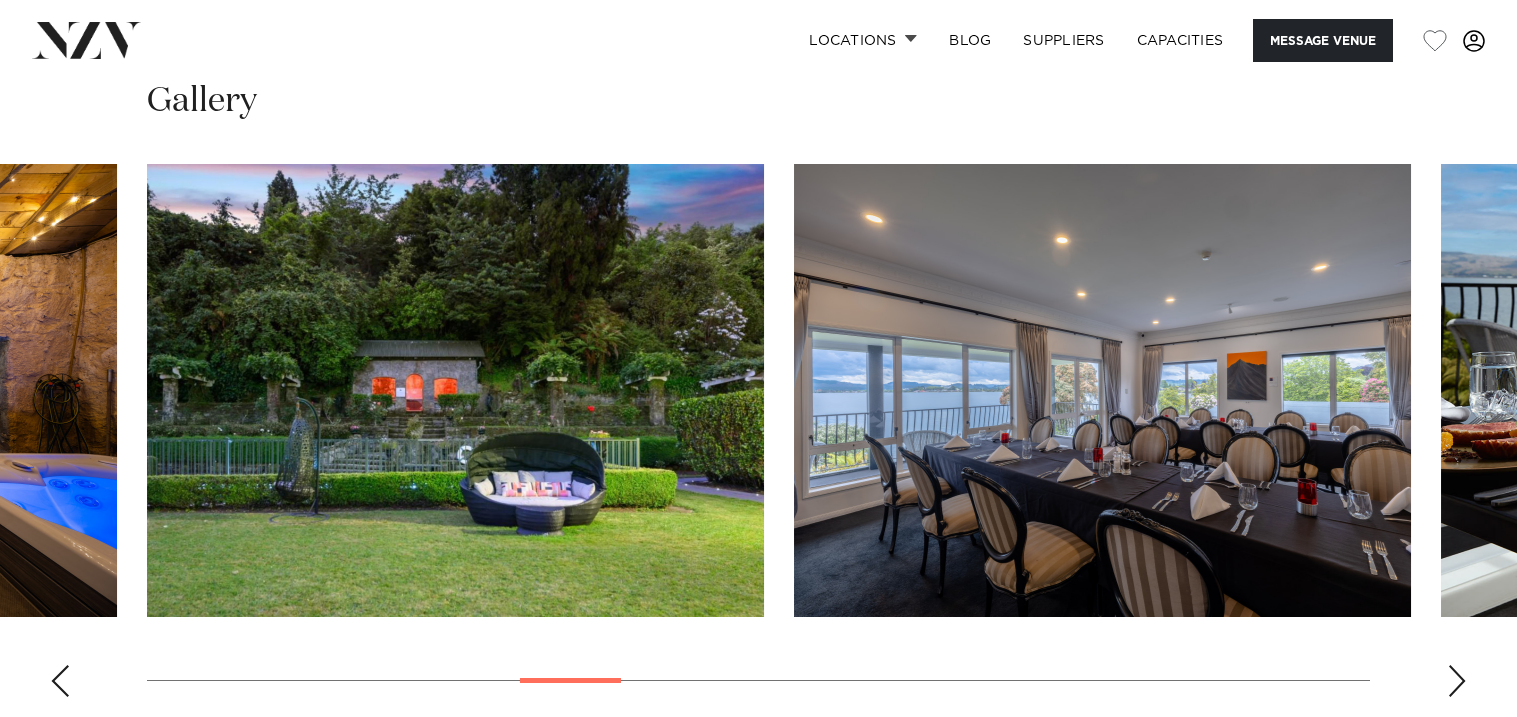 click at bounding box center [1457, 681] 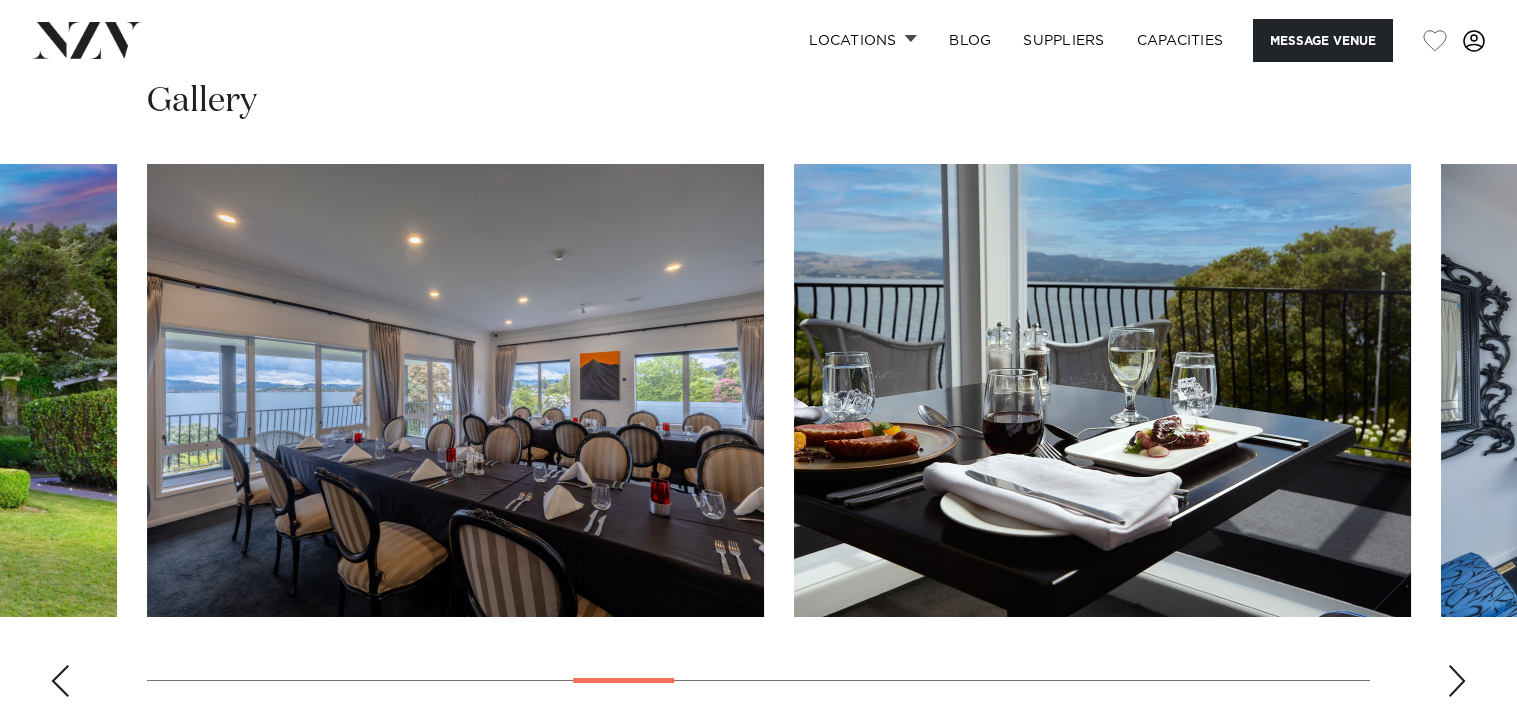 click at bounding box center [1457, 681] 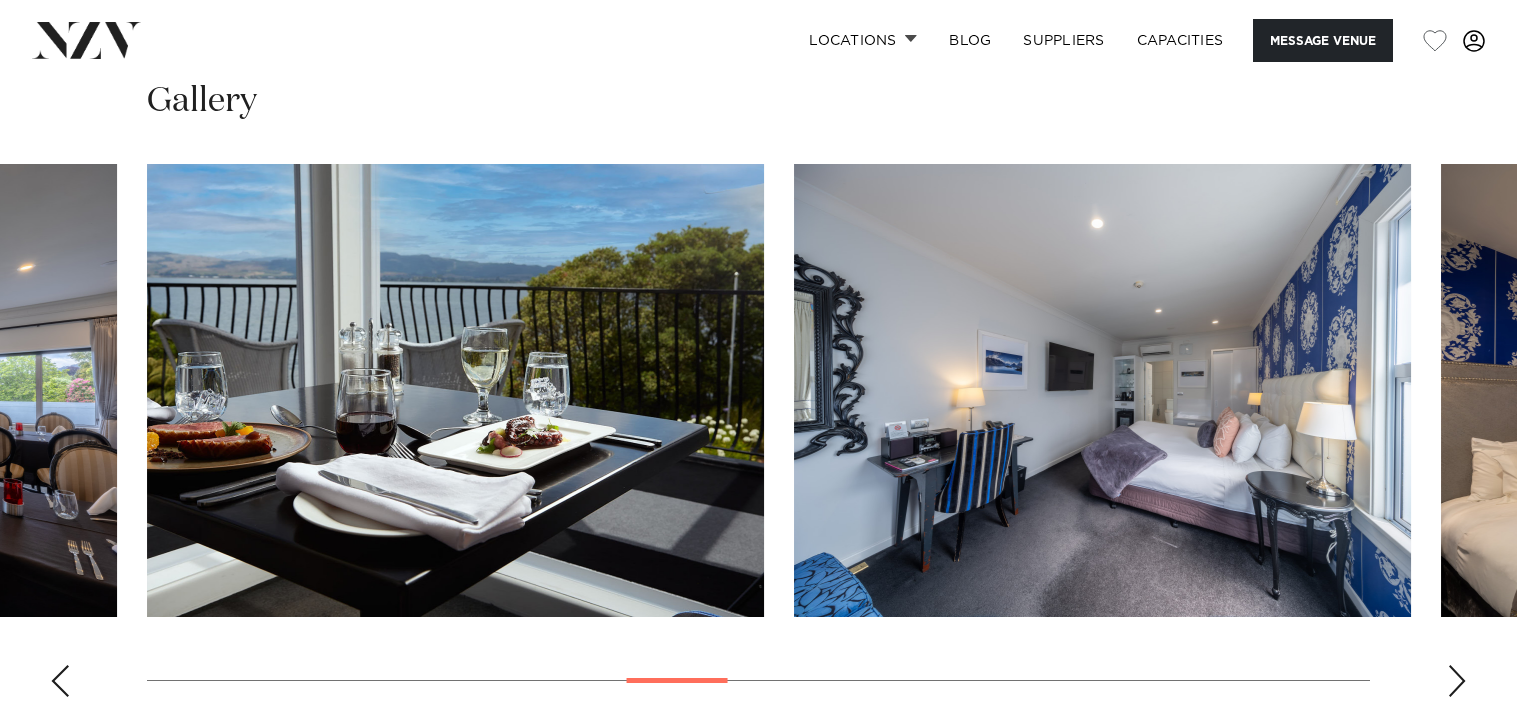 click at bounding box center (1457, 681) 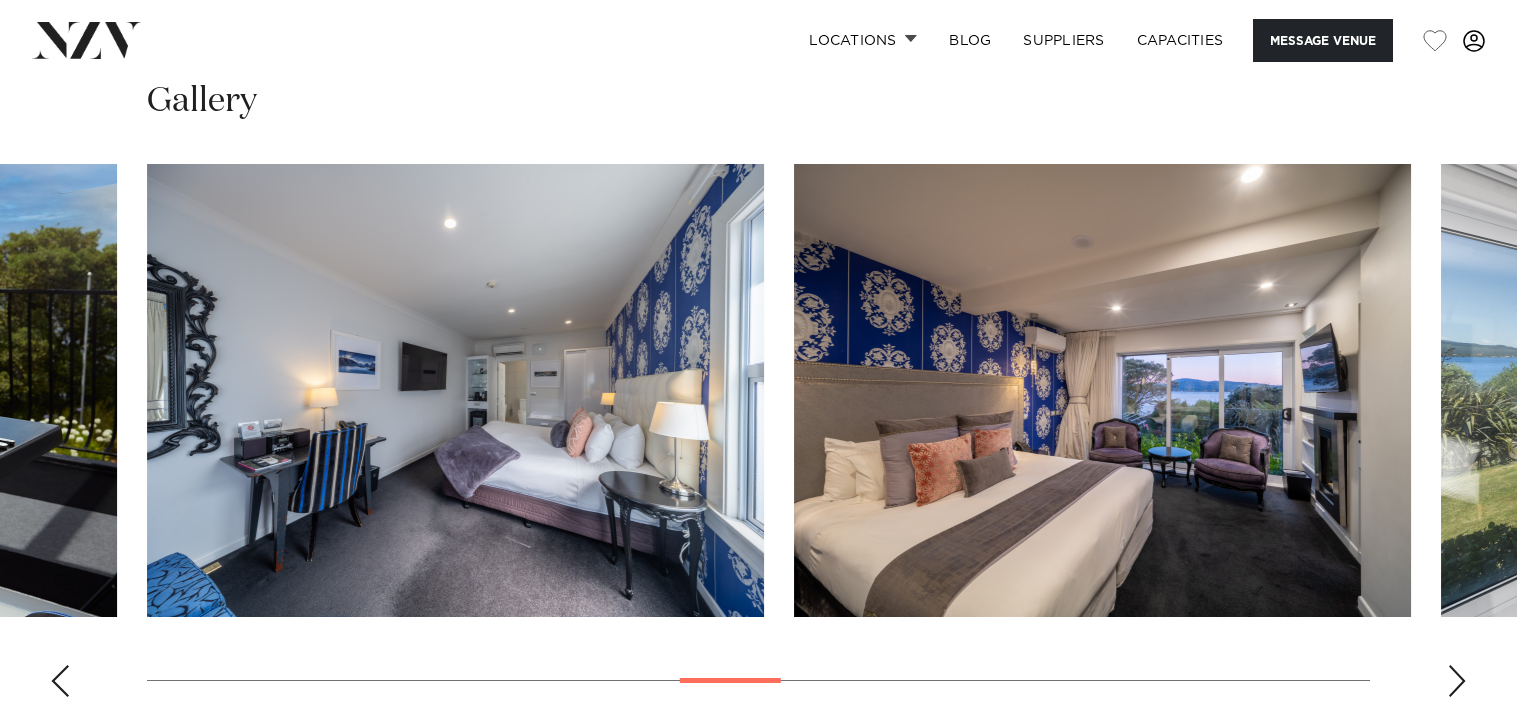 click at bounding box center [1457, 681] 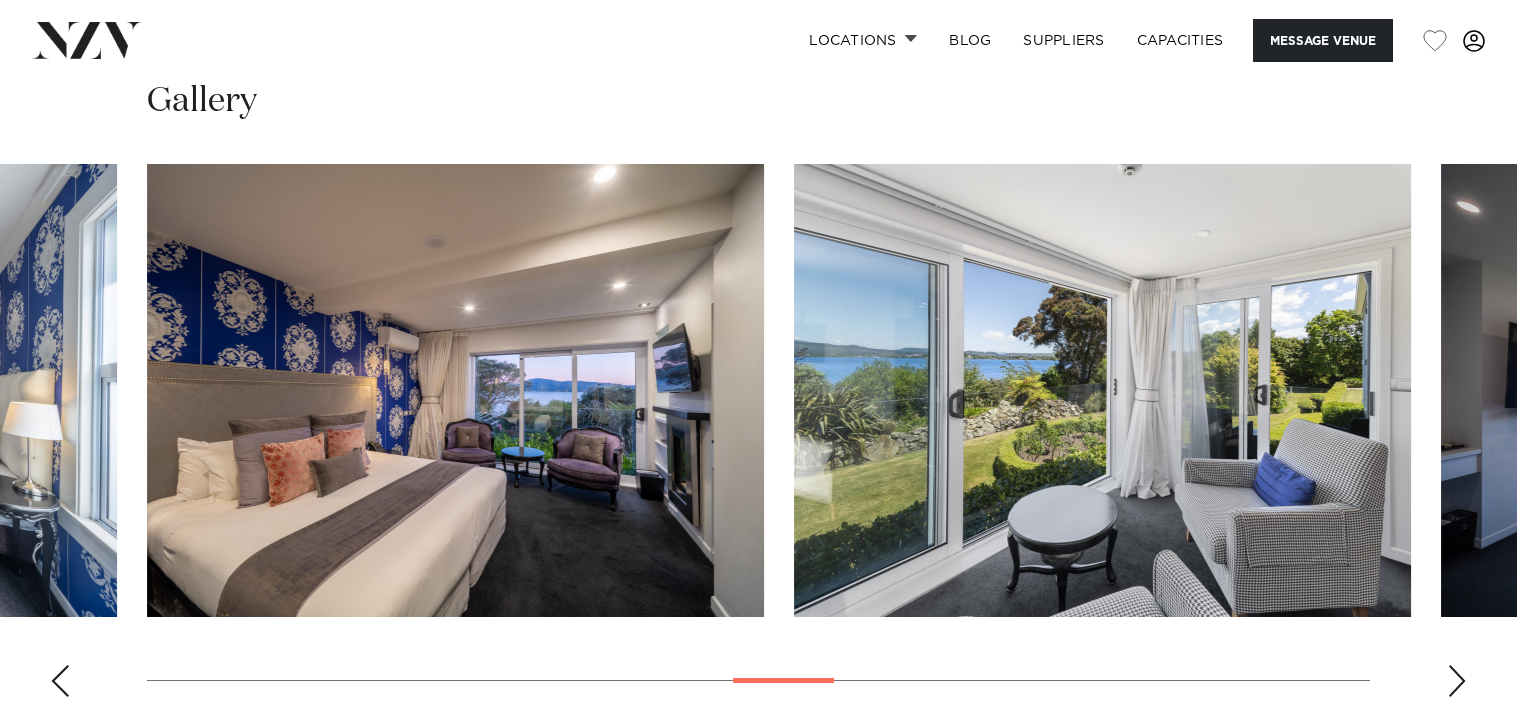 click at bounding box center [1457, 681] 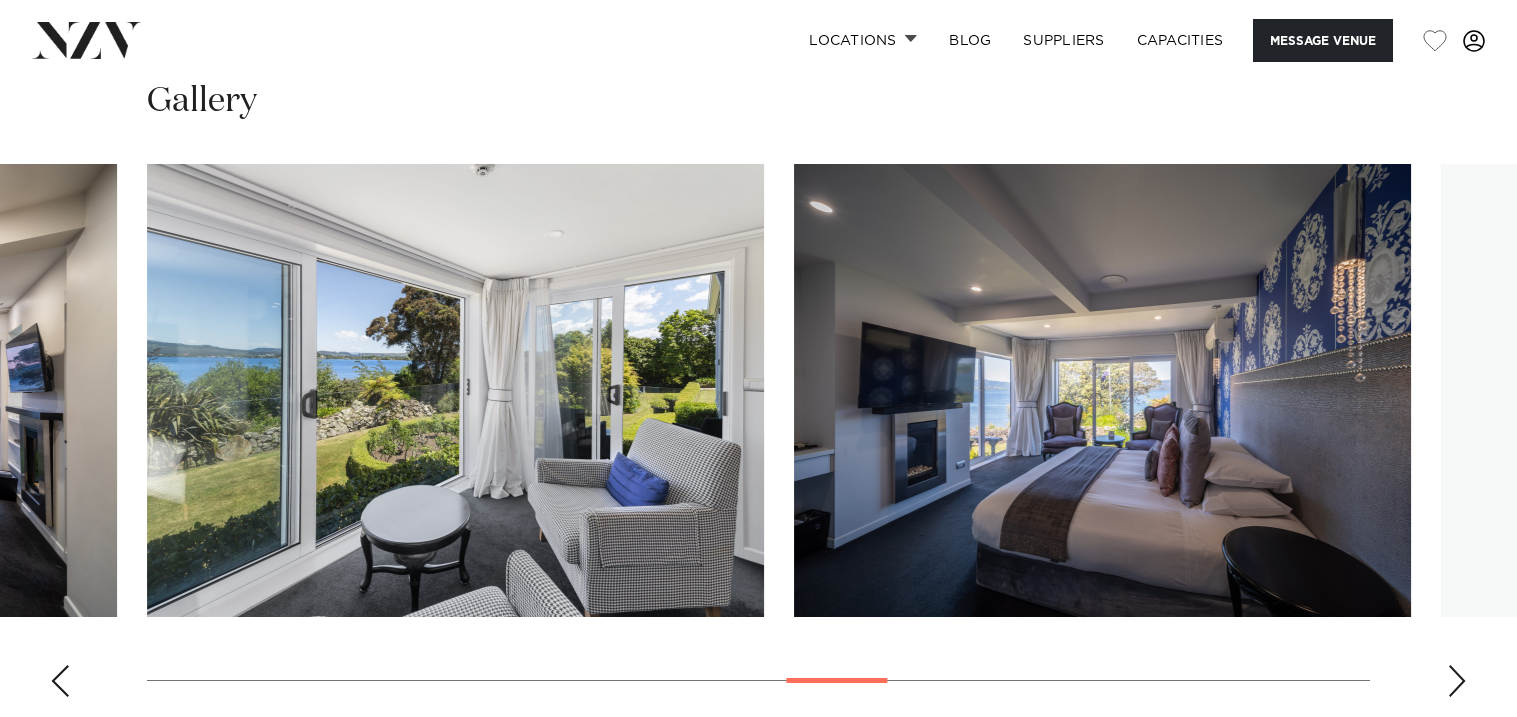 click at bounding box center [1457, 681] 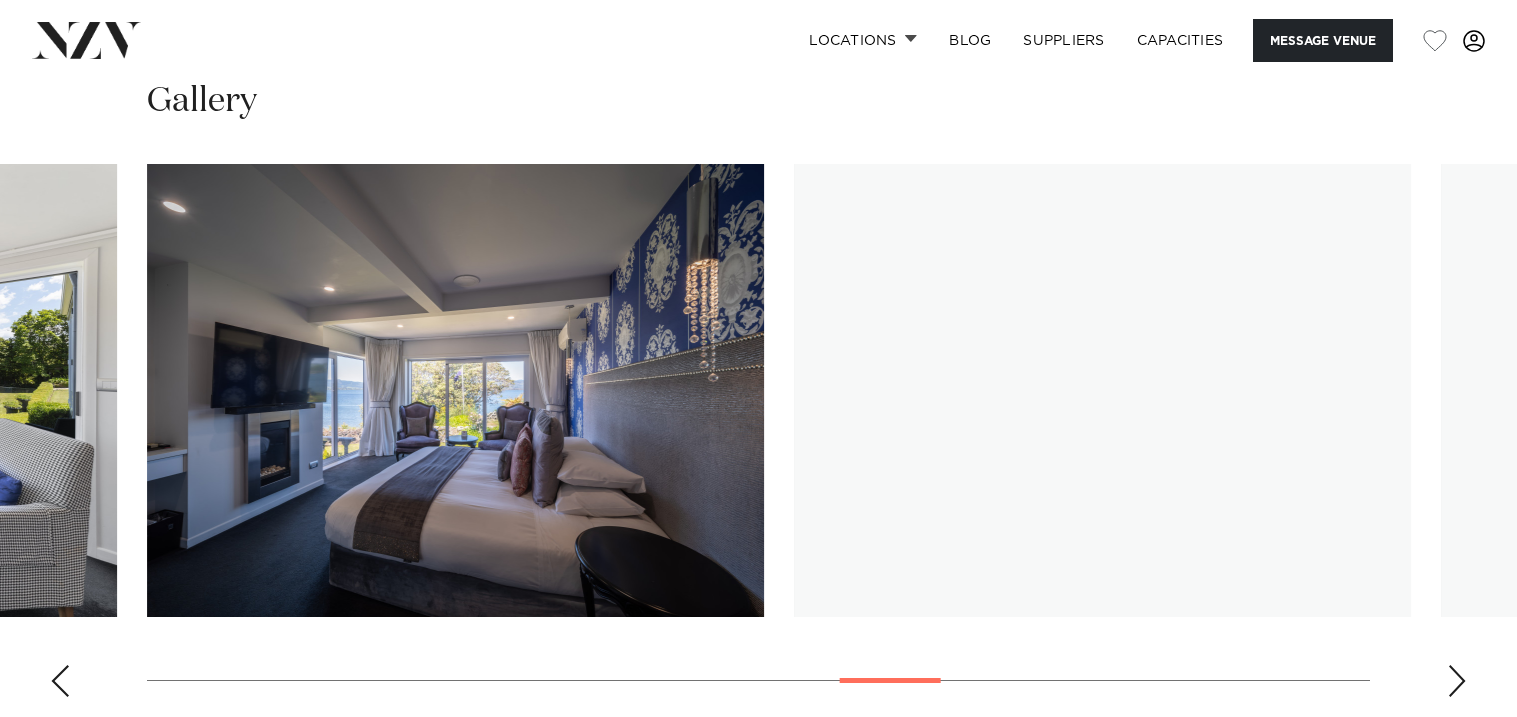 click at bounding box center [1457, 681] 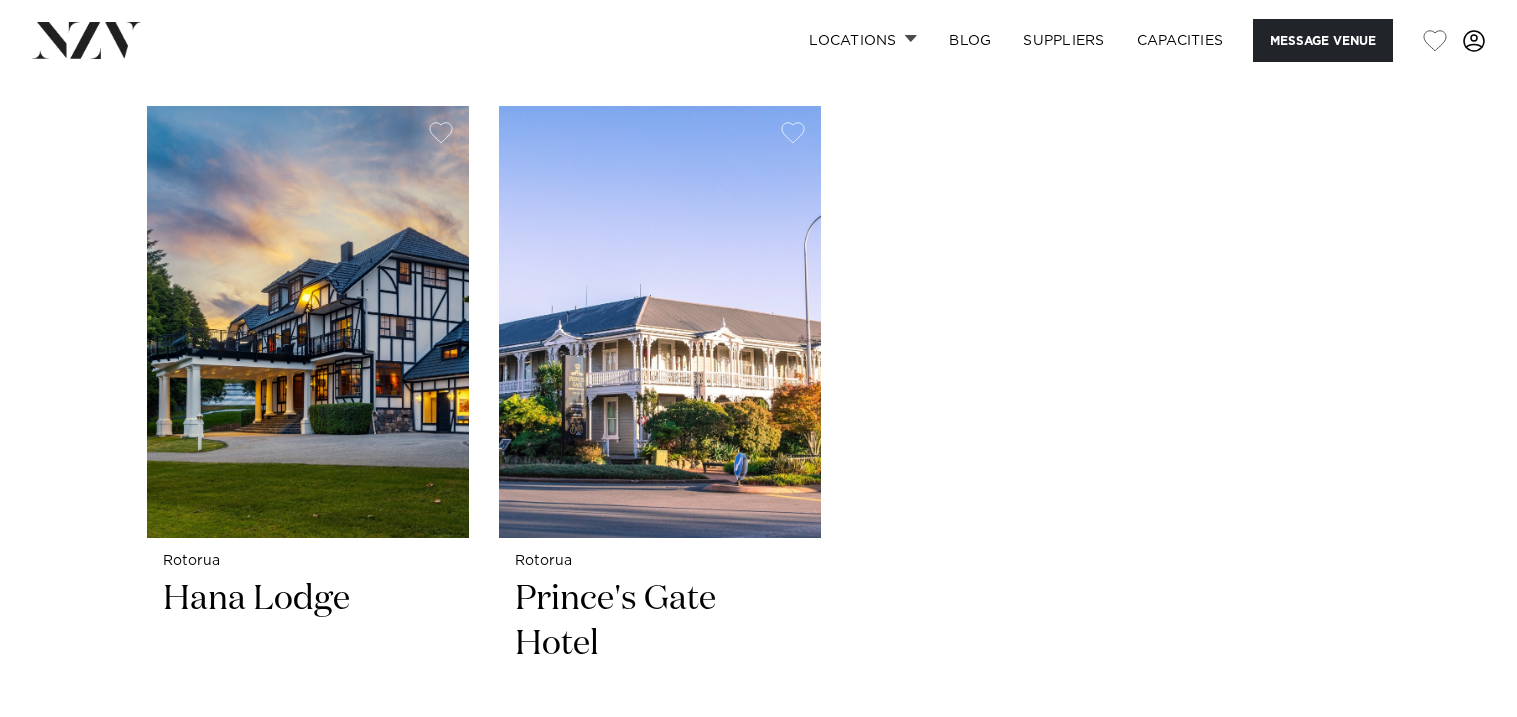 scroll, scrollTop: 4144, scrollLeft: 0, axis: vertical 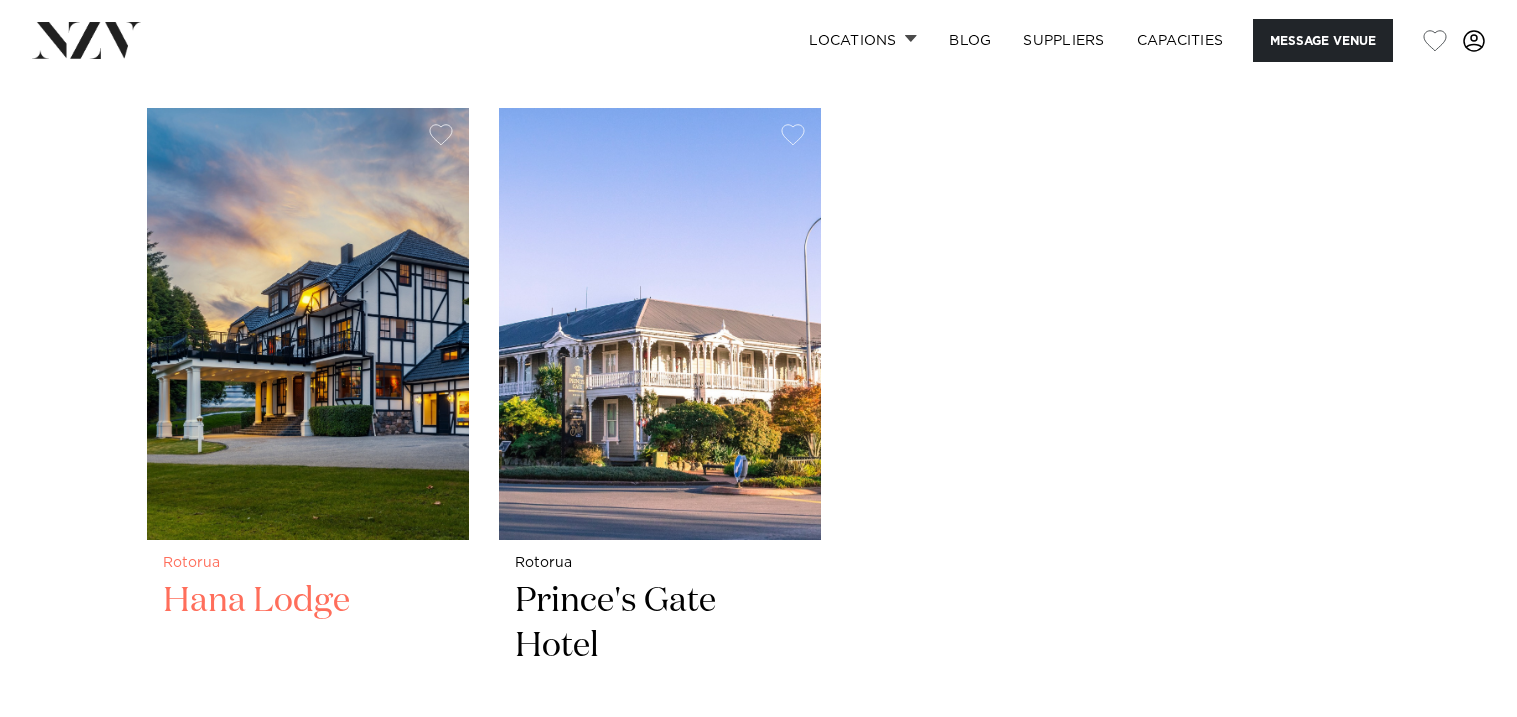 click at bounding box center [308, 324] 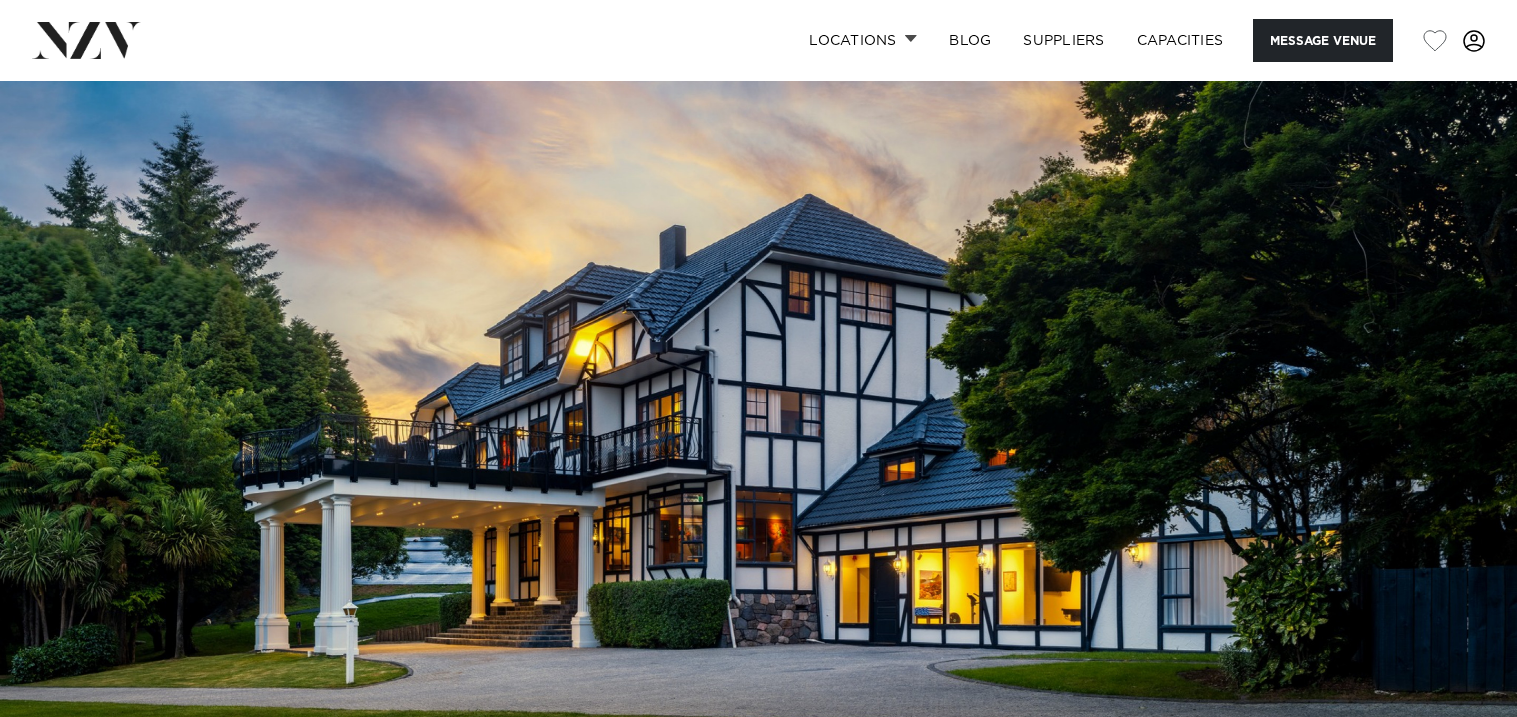 scroll, scrollTop: 0, scrollLeft: 0, axis: both 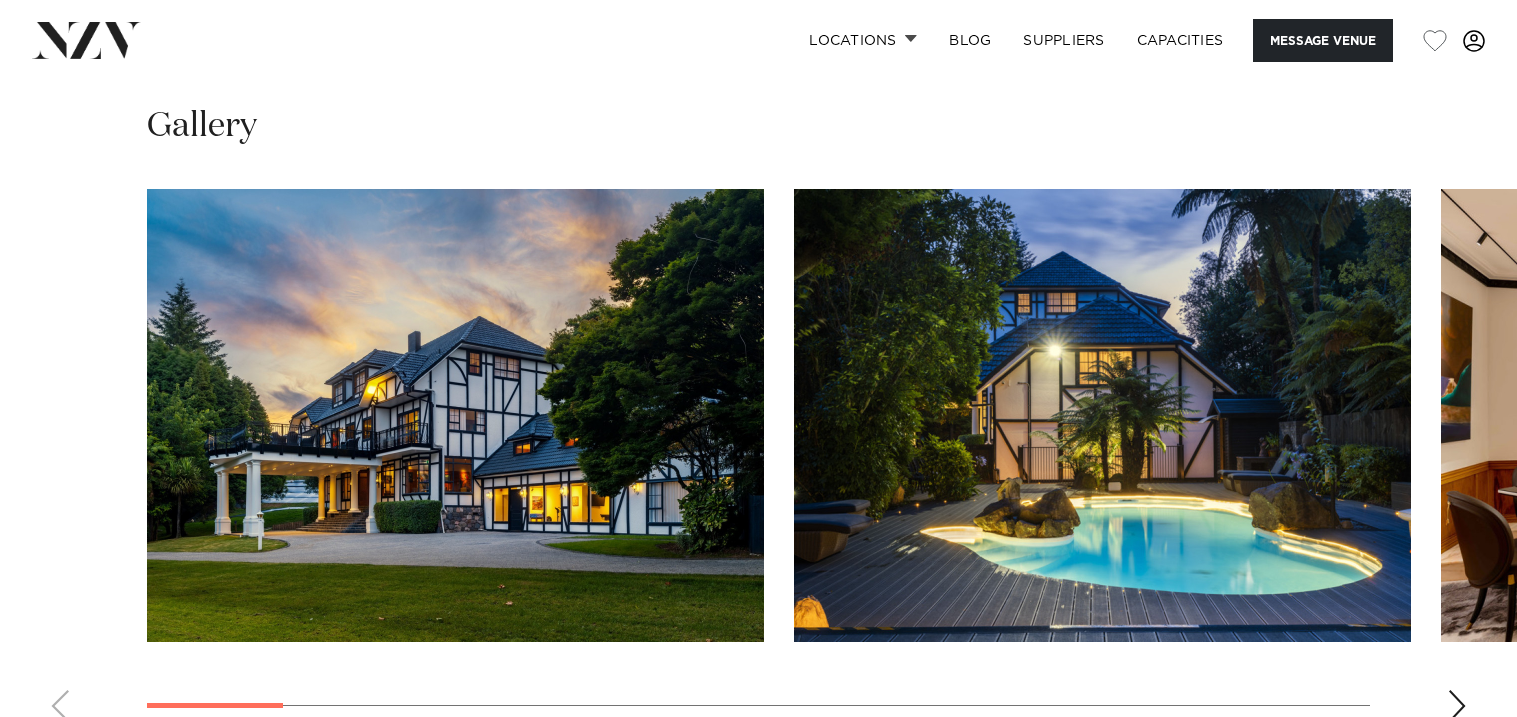 click at bounding box center (758, 463) 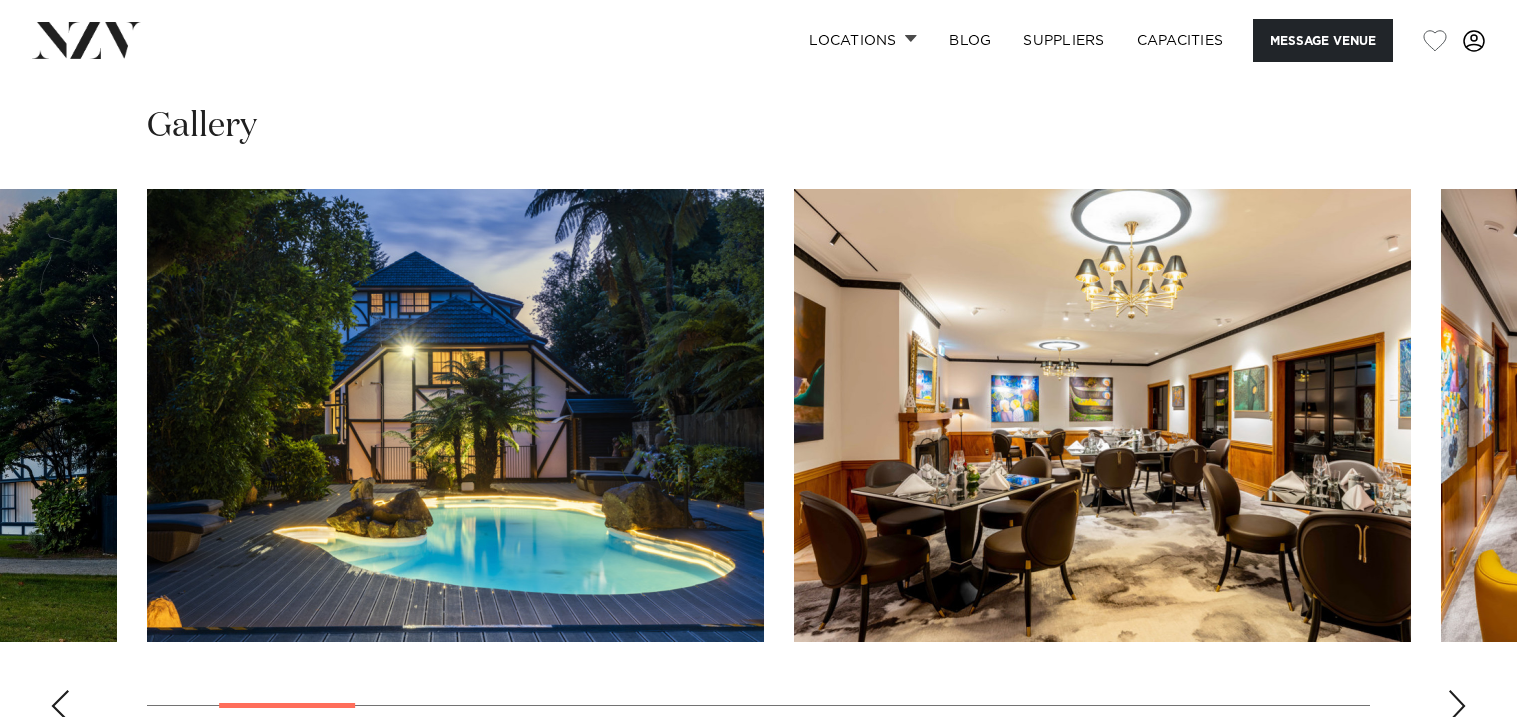 click at bounding box center (1457, 706) 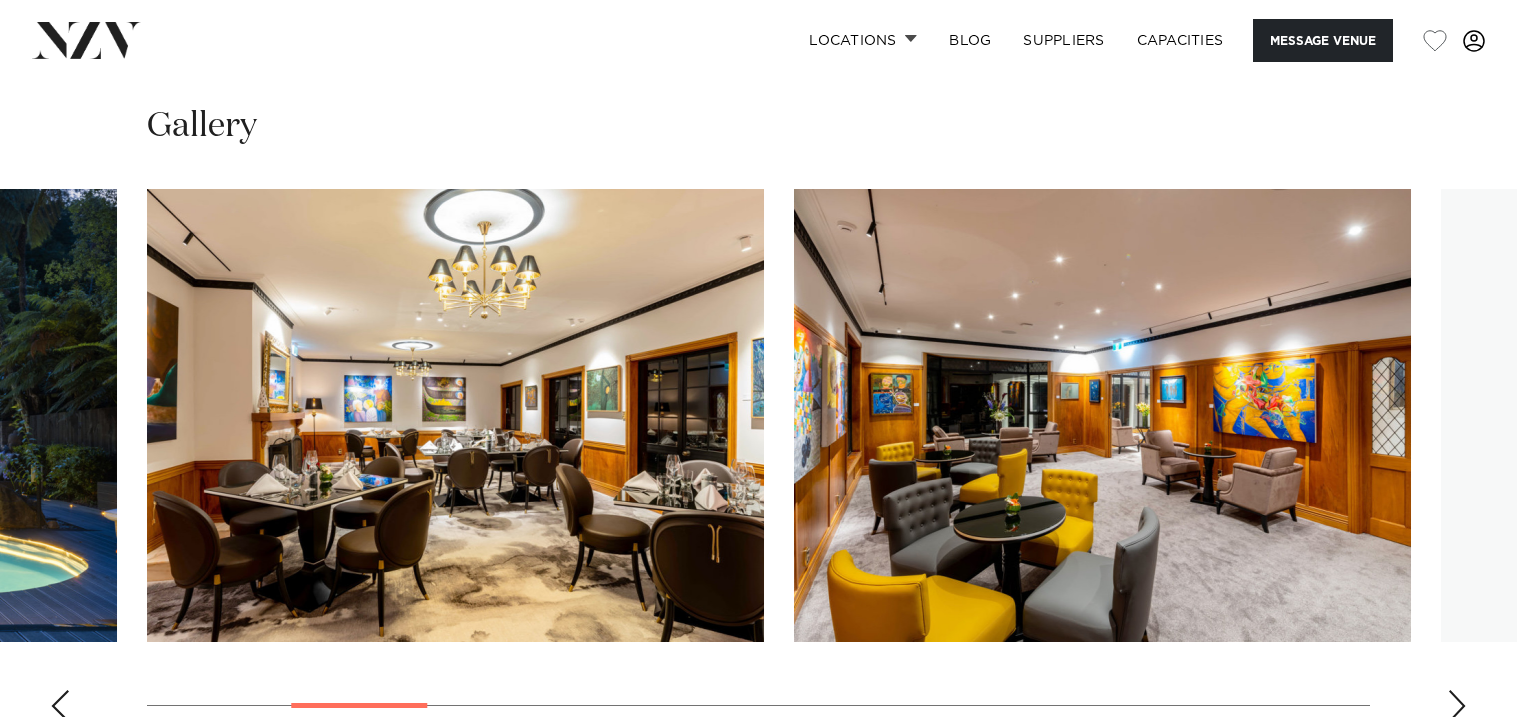 click at bounding box center (1457, 706) 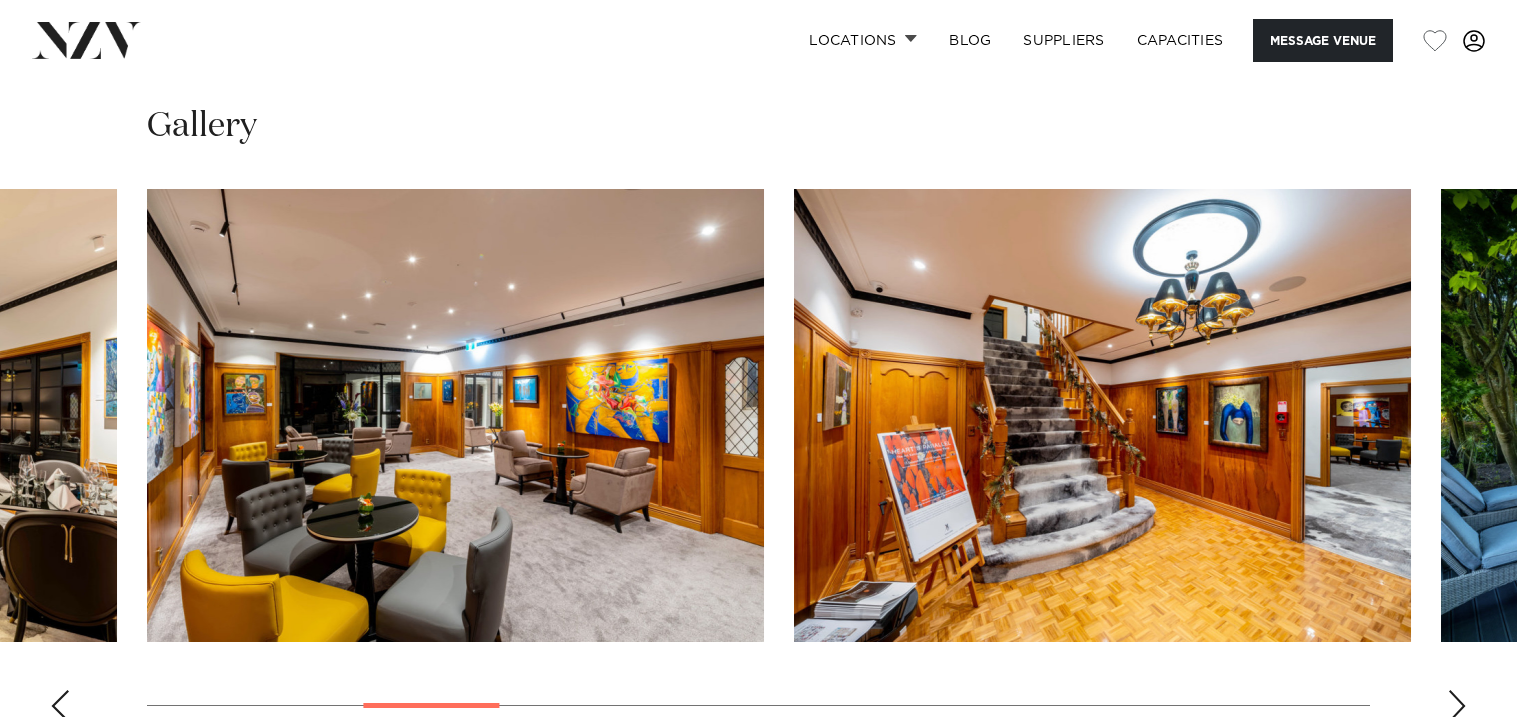 click at bounding box center [1457, 706] 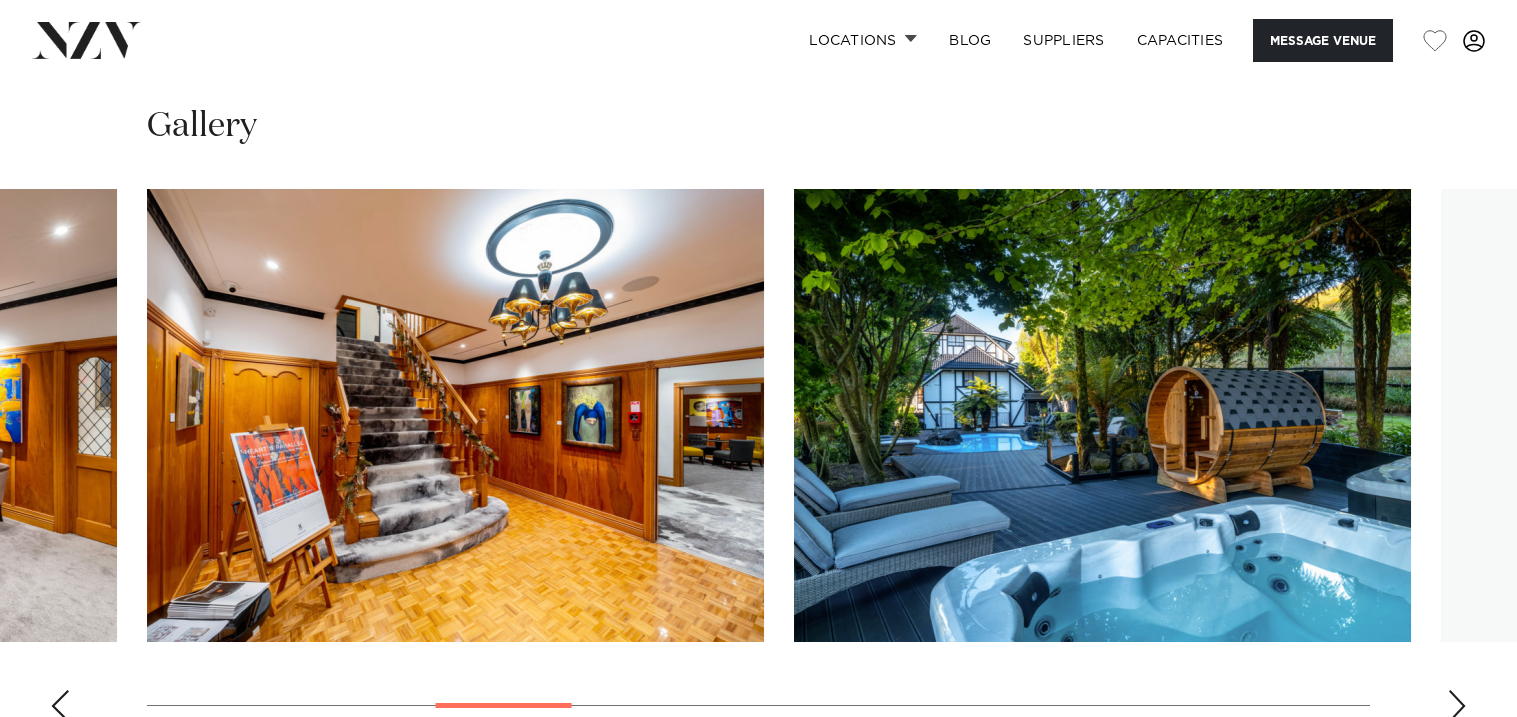 click at bounding box center (1457, 706) 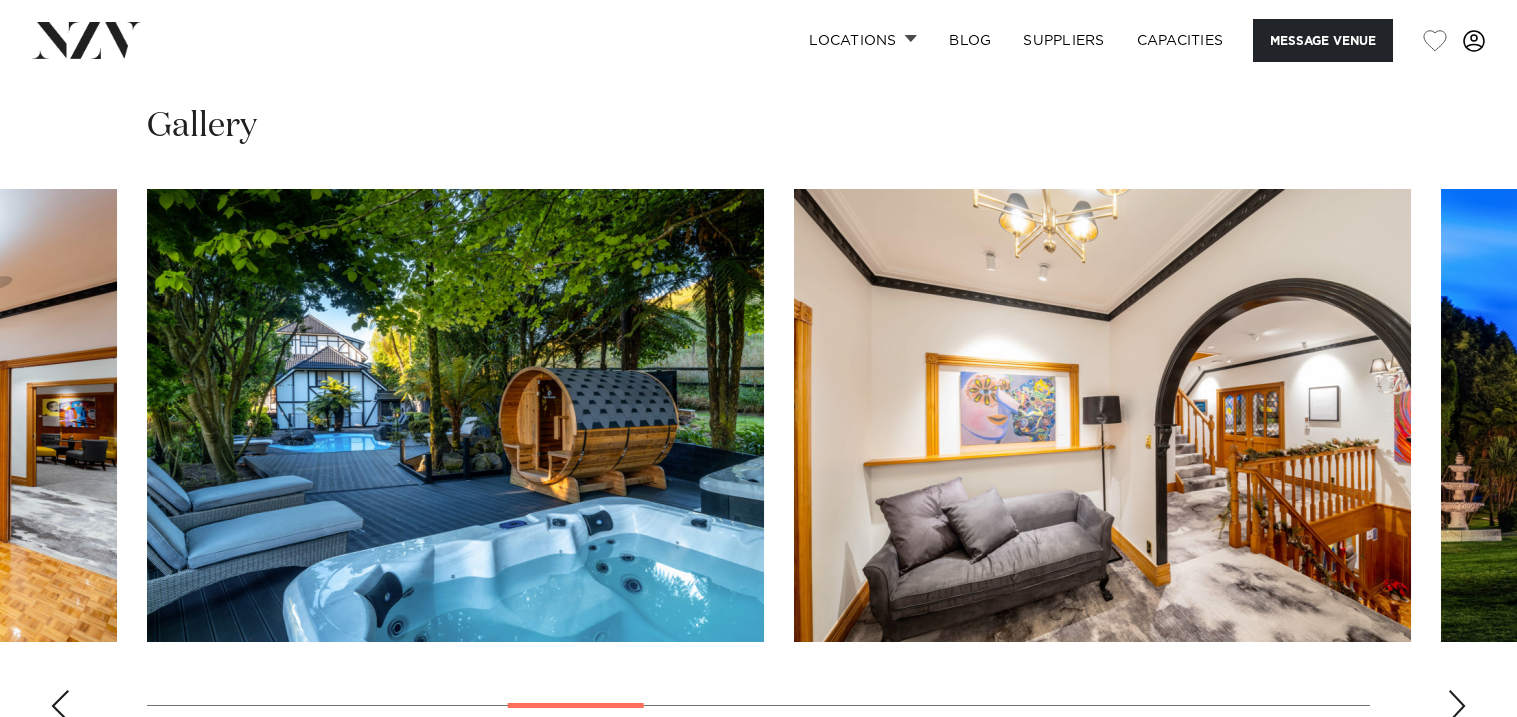 click at bounding box center [1457, 706] 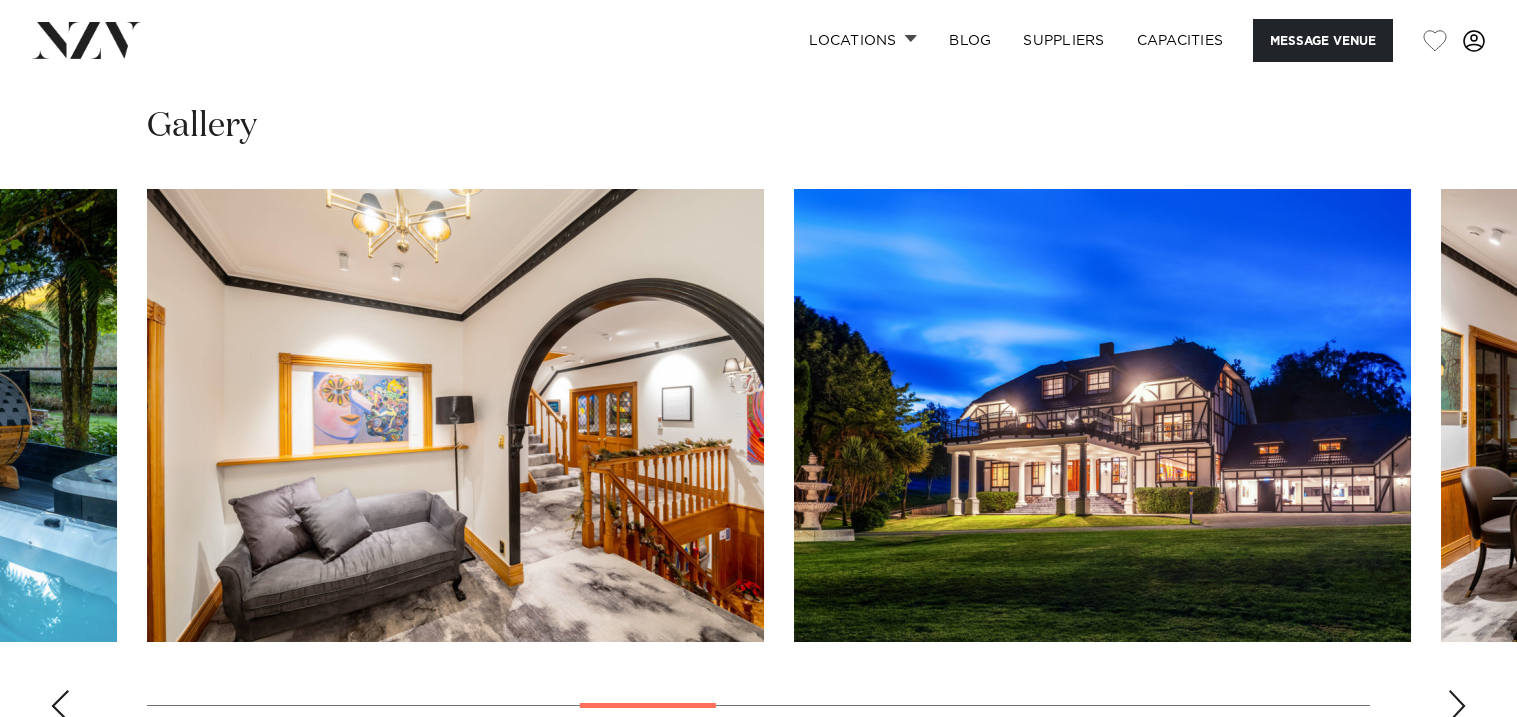 click at bounding box center (1457, 706) 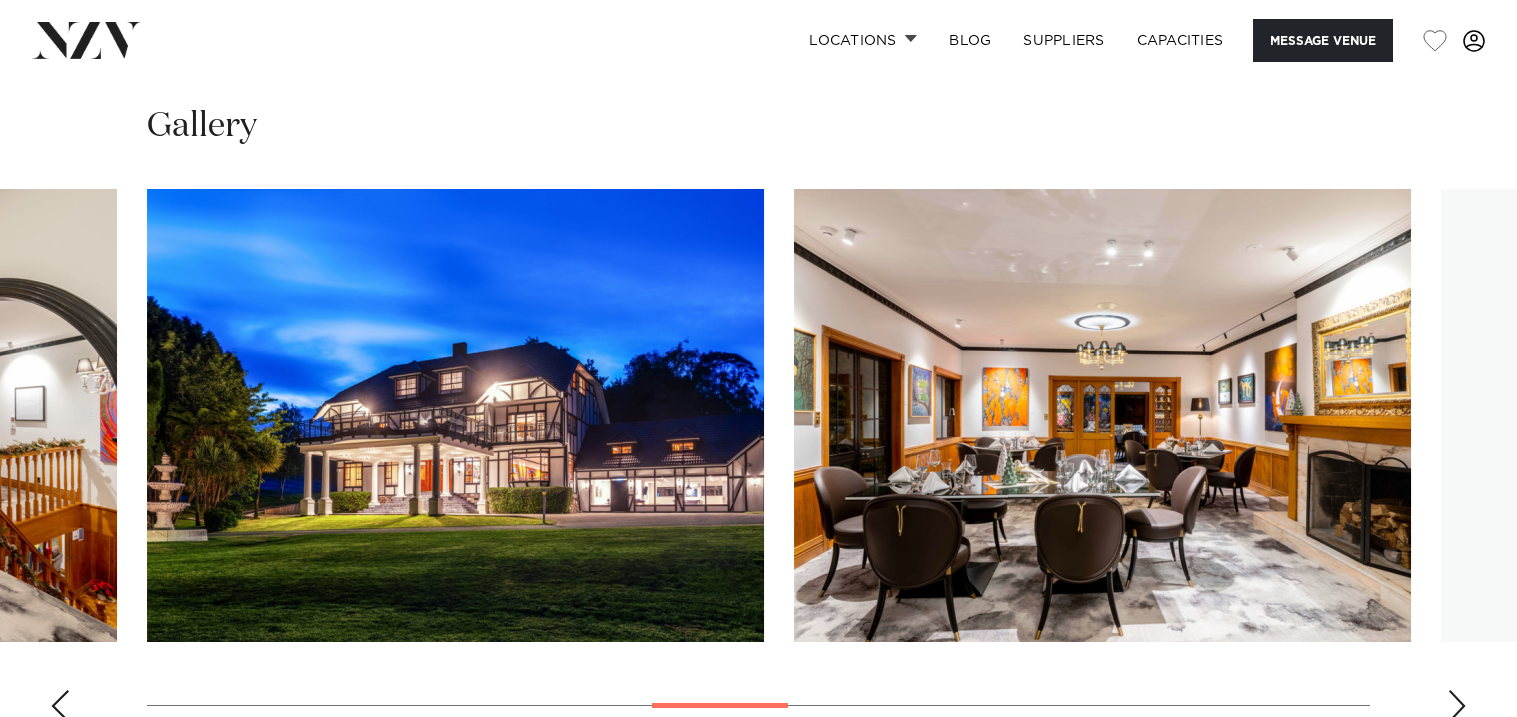 click at bounding box center (1457, 706) 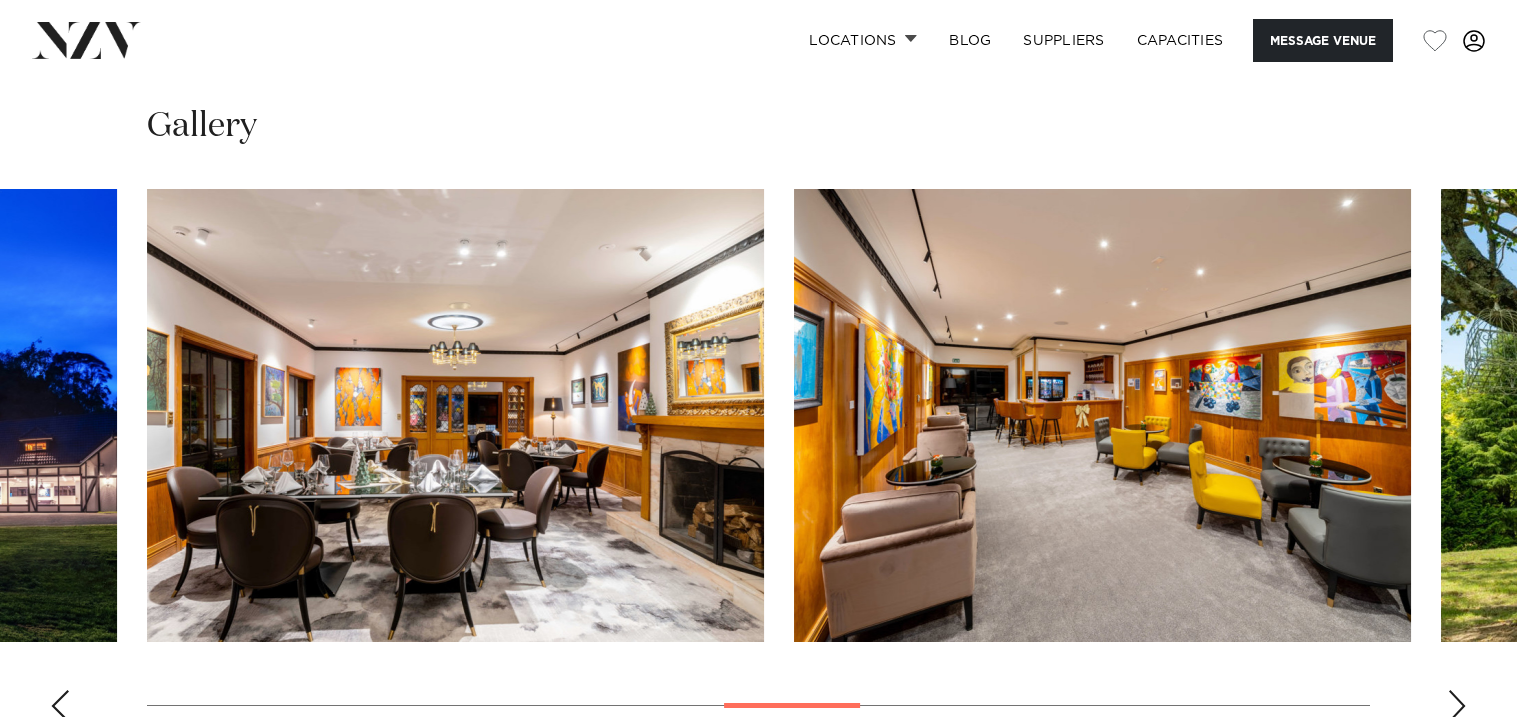 click at bounding box center [1457, 706] 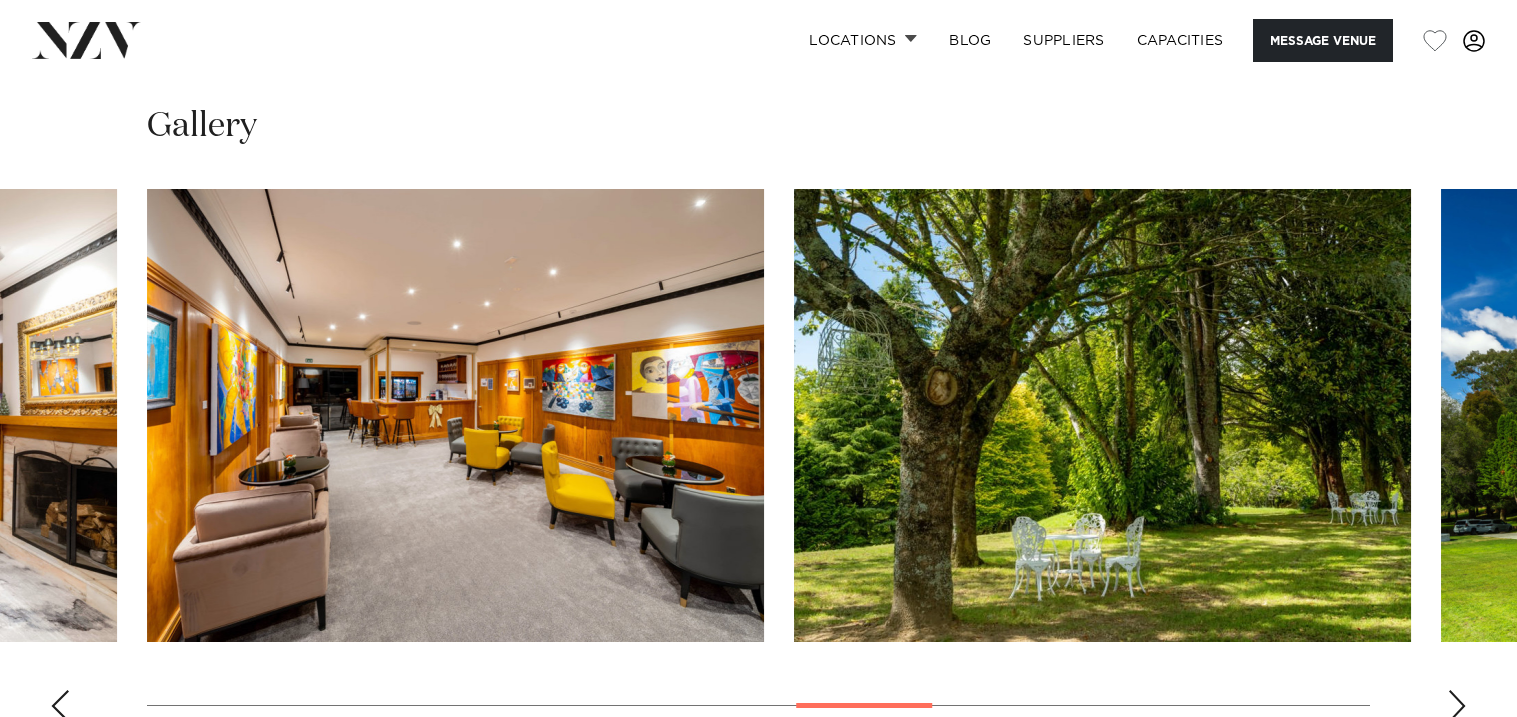 click at bounding box center [1457, 706] 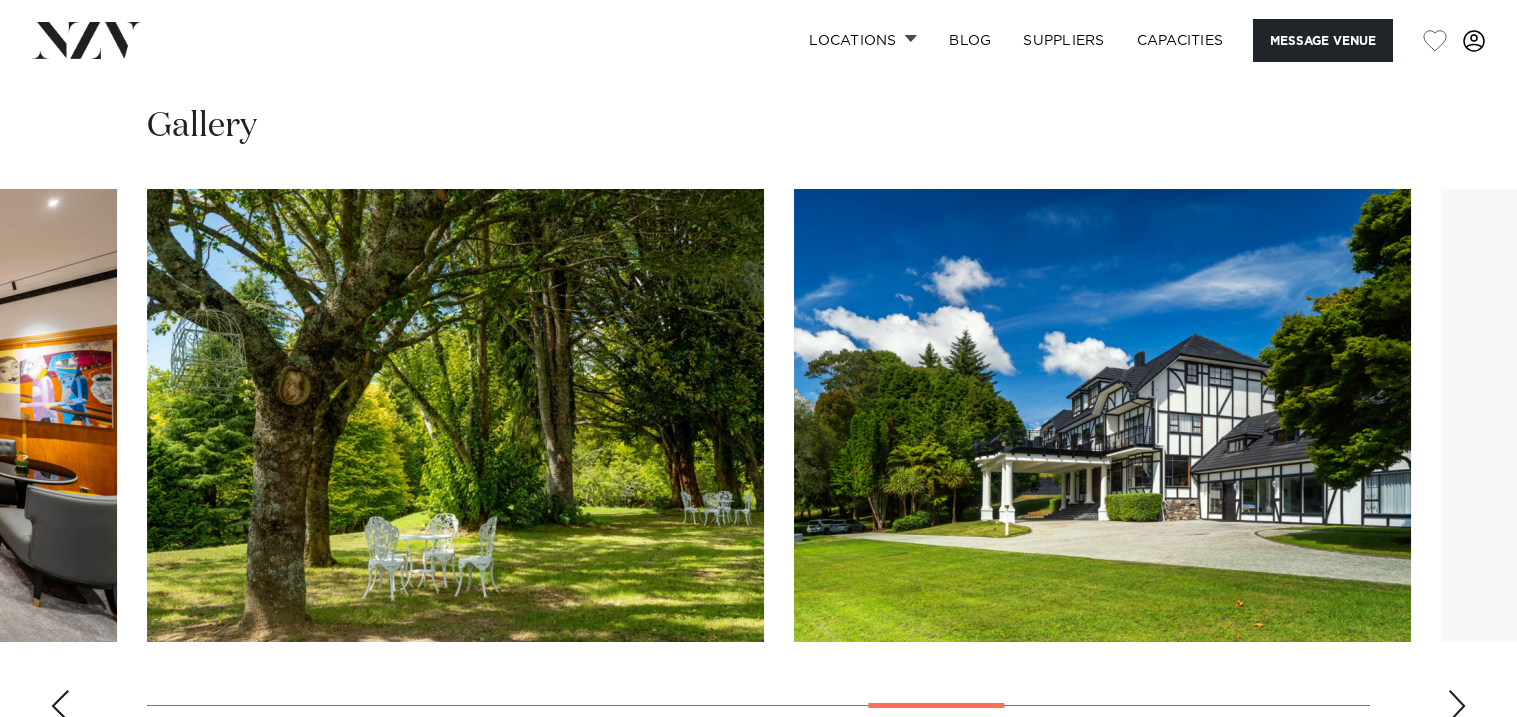 click at bounding box center (1457, 706) 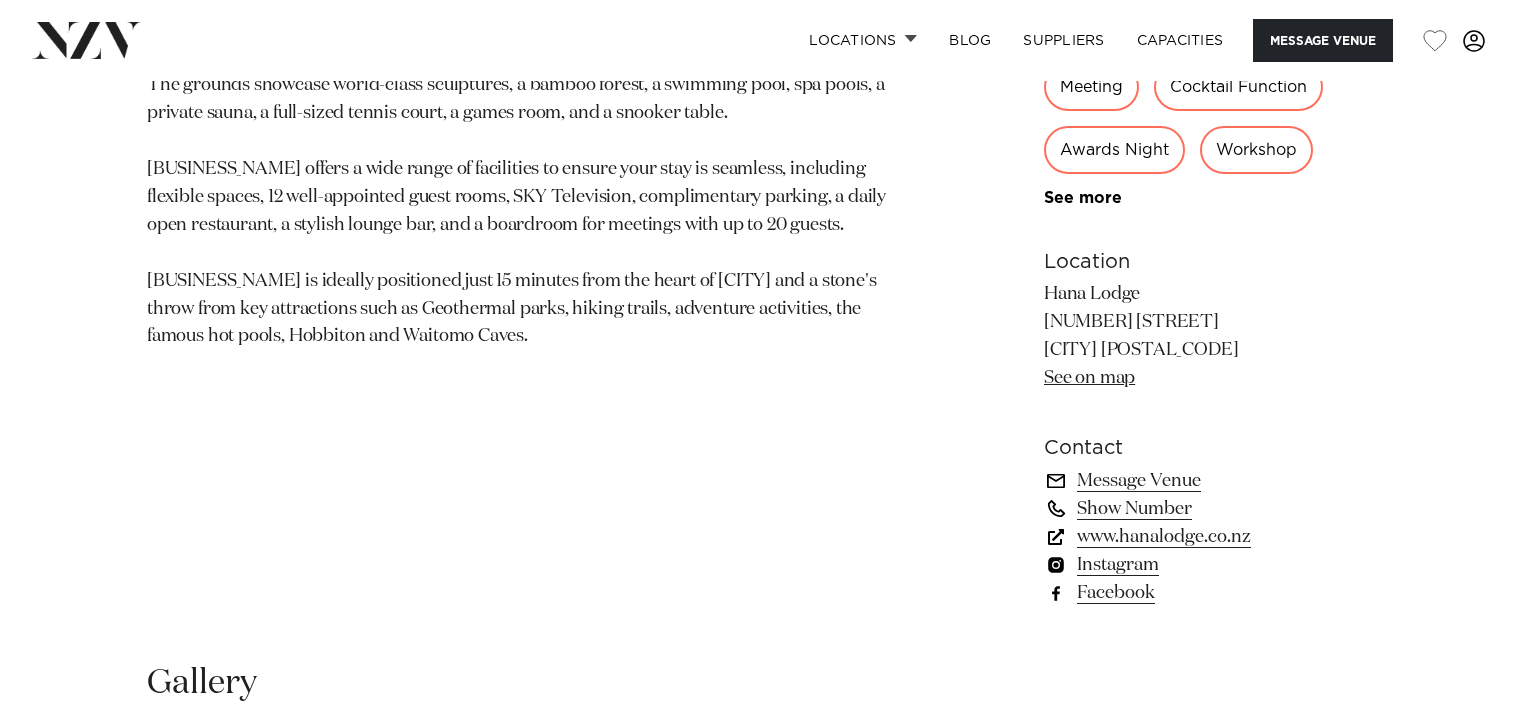 scroll, scrollTop: 1203, scrollLeft: 0, axis: vertical 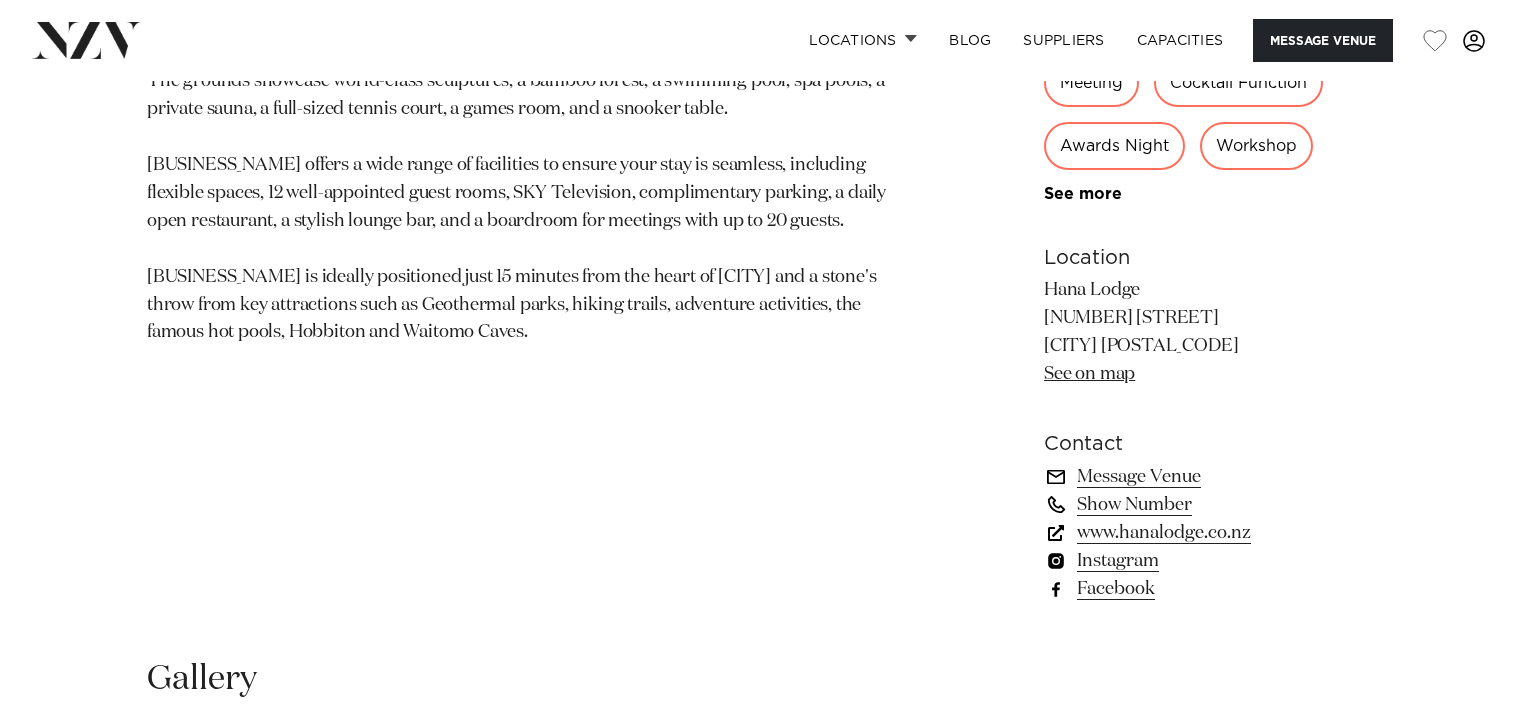 click on "Message Venue" at bounding box center [1207, 477] 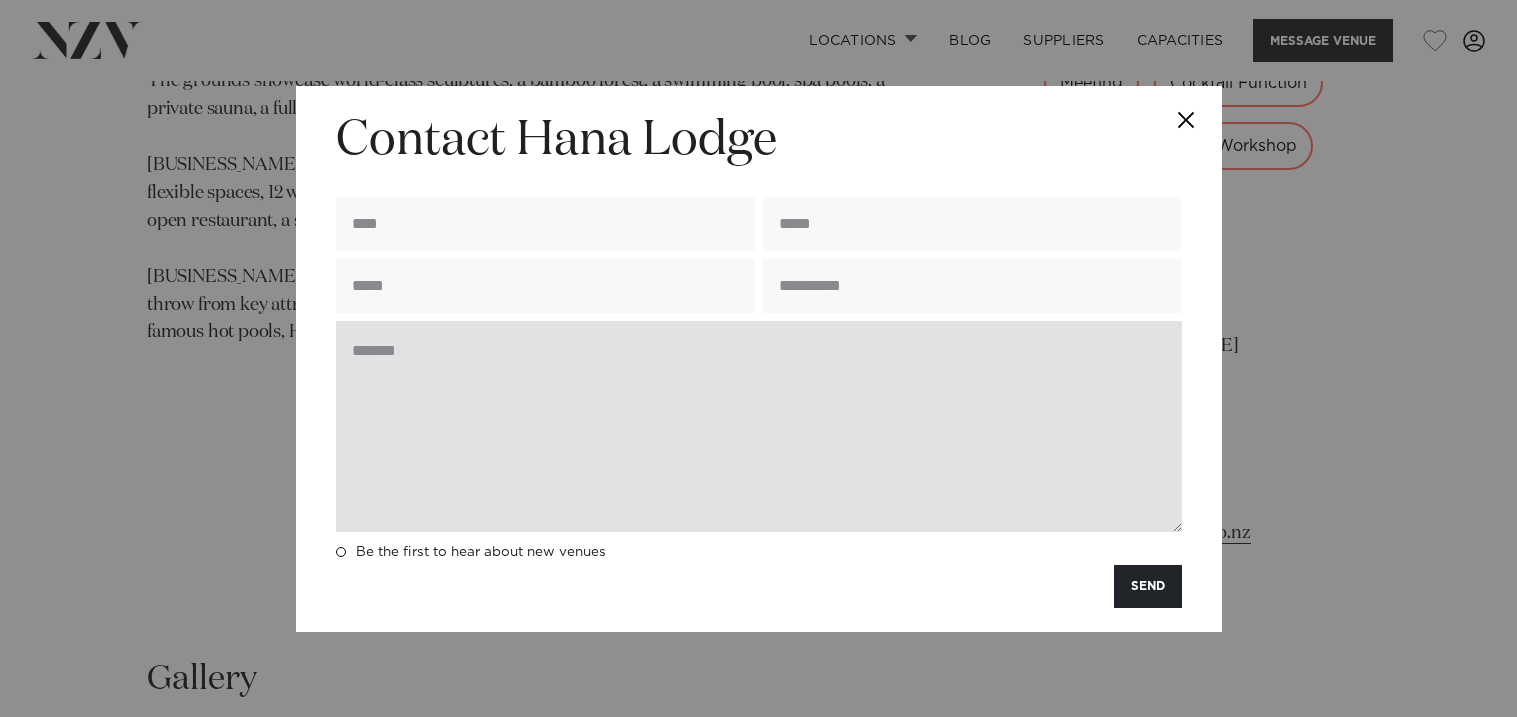 click at bounding box center (759, 426) 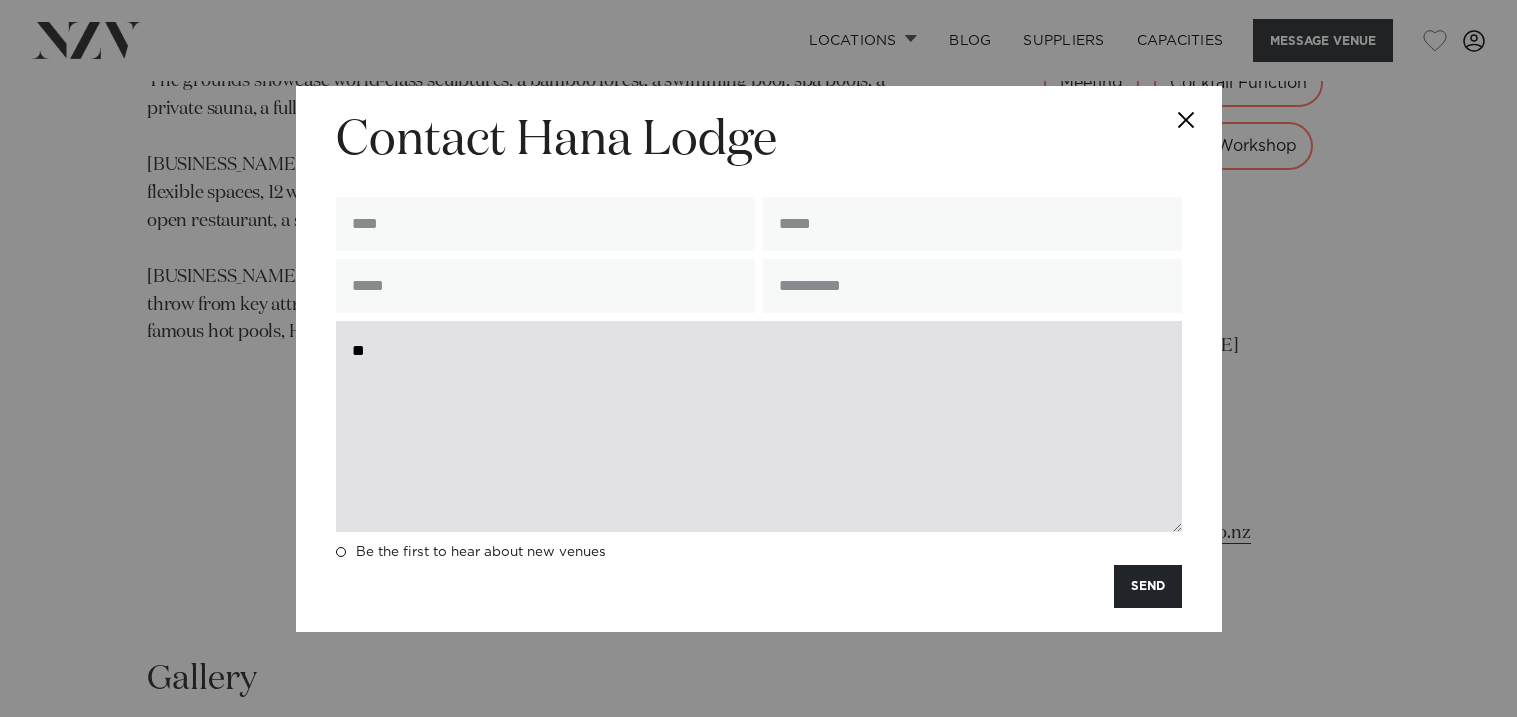 type on "*" 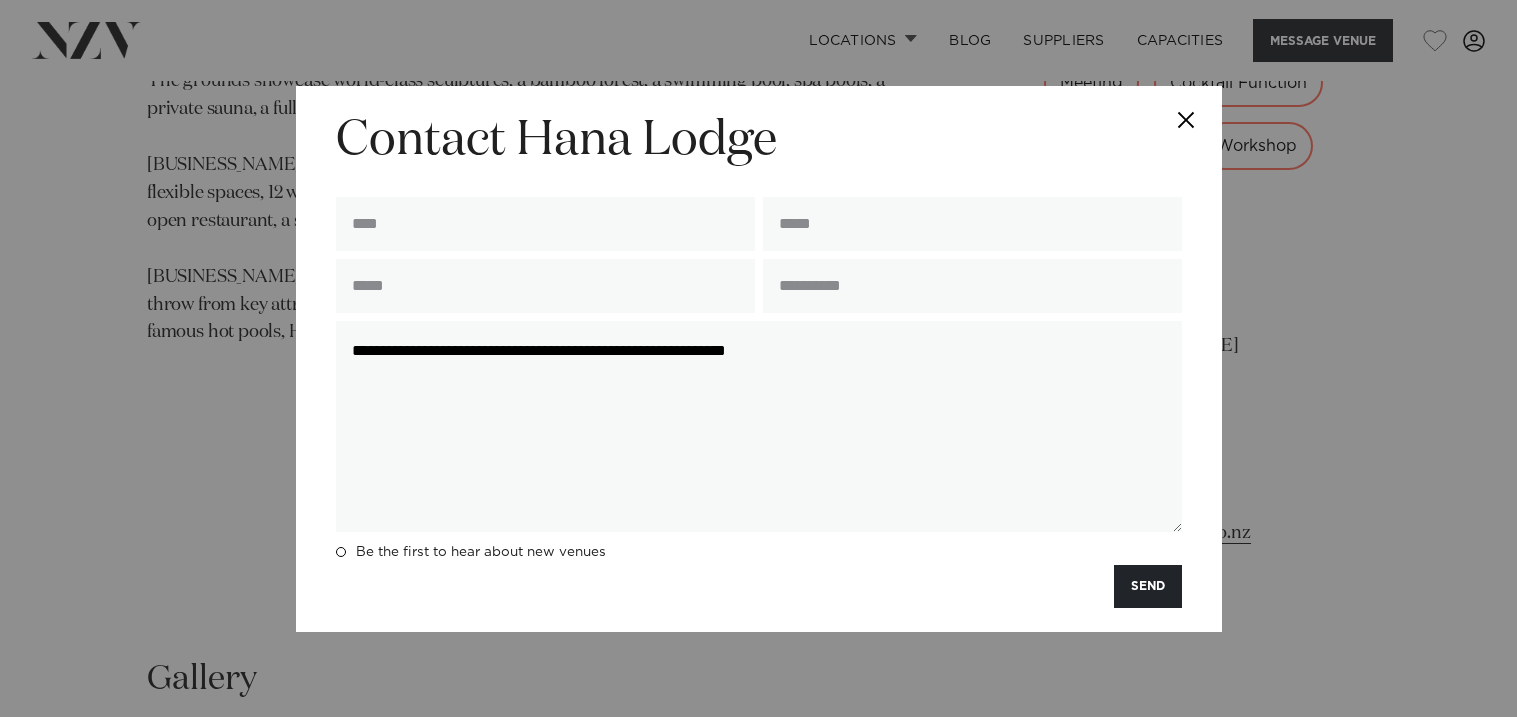 type on "**********" 